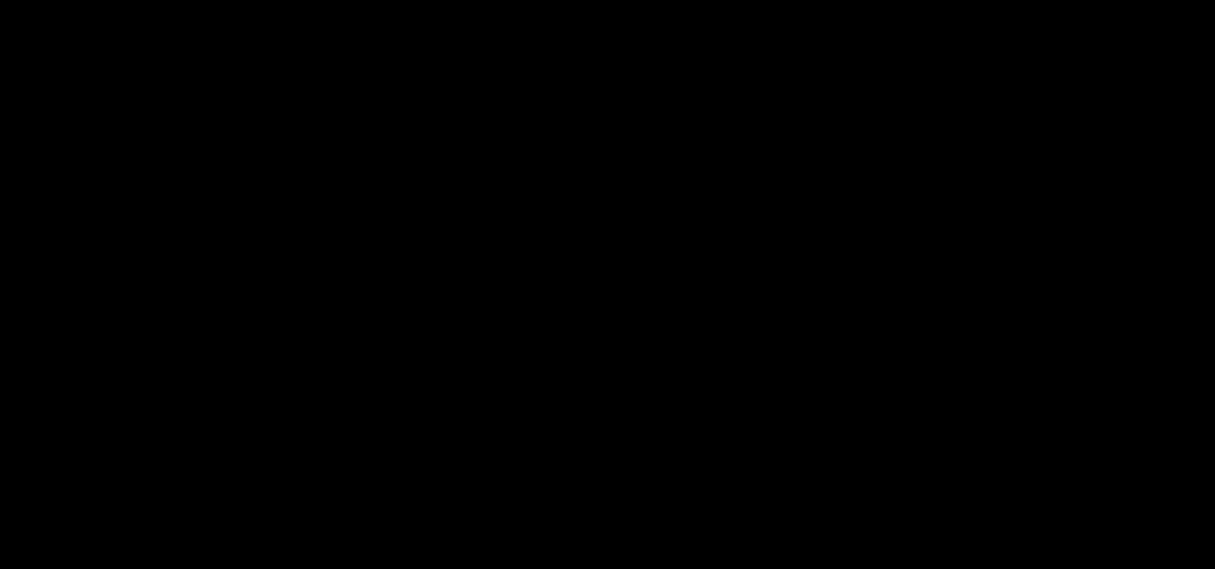 scroll, scrollTop: 0, scrollLeft: 0, axis: both 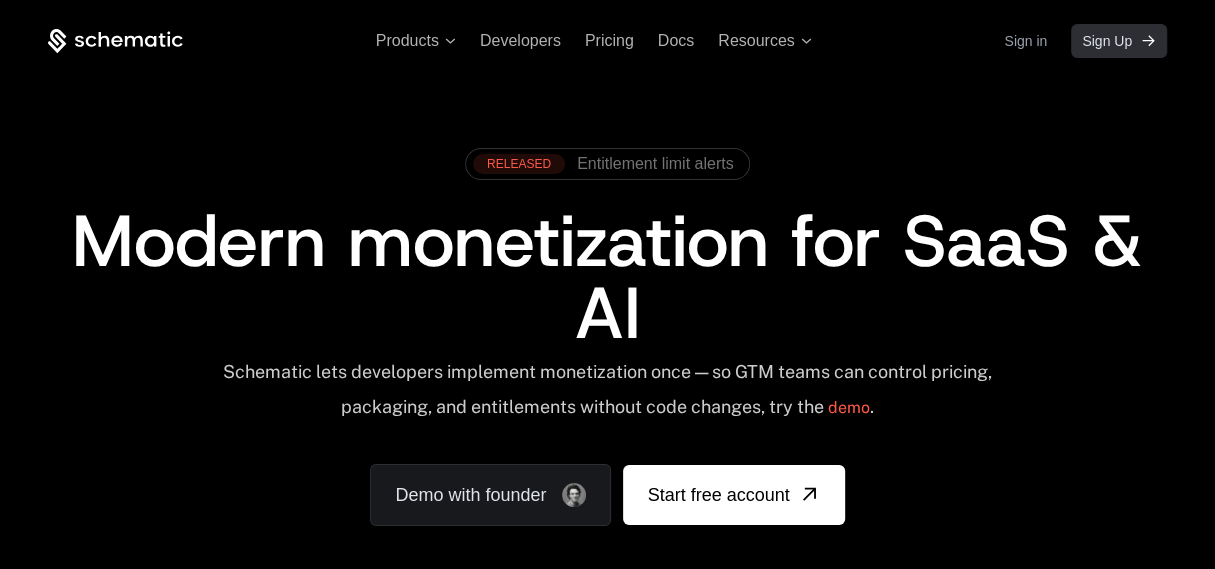 click on "Sign Up" at bounding box center [1107, 41] 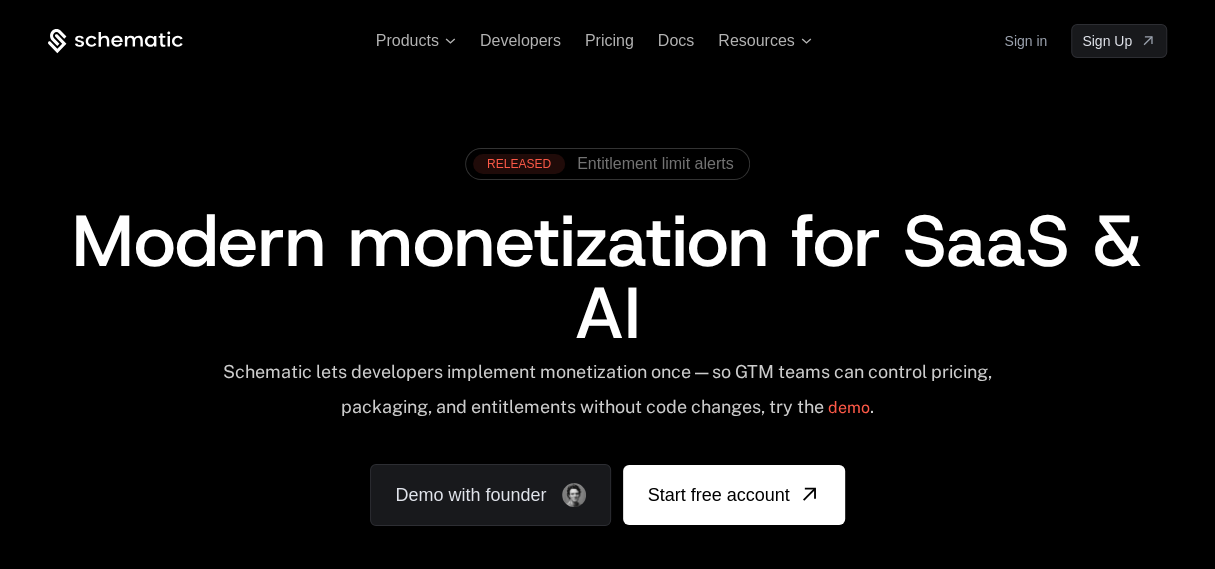 scroll, scrollTop: 0, scrollLeft: 0, axis: both 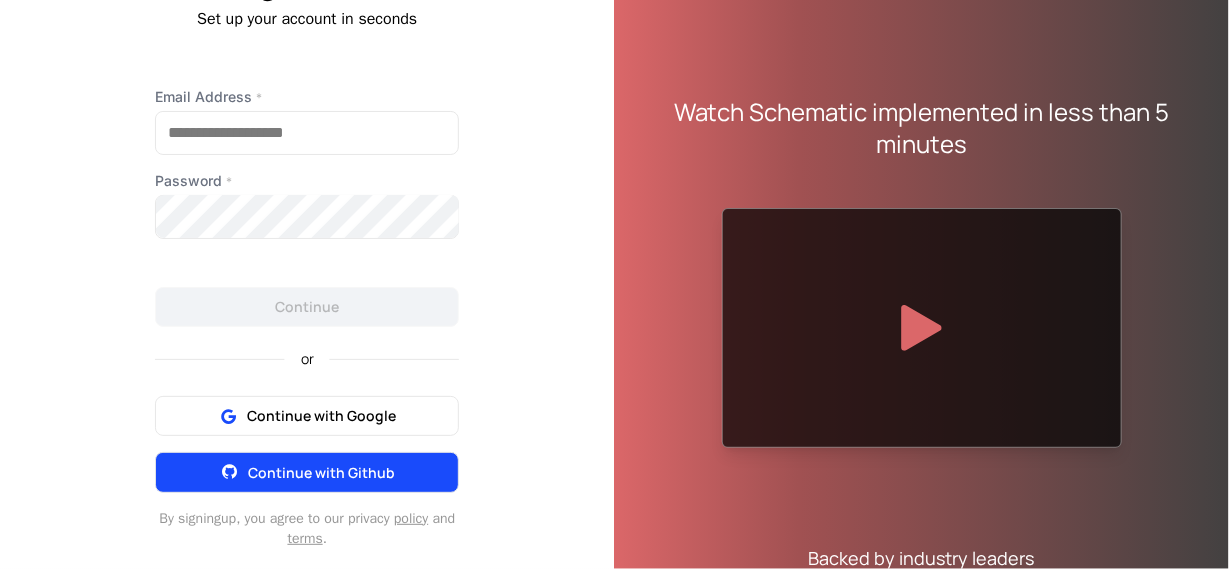 click on "Continue with Github" at bounding box center [321, 472] 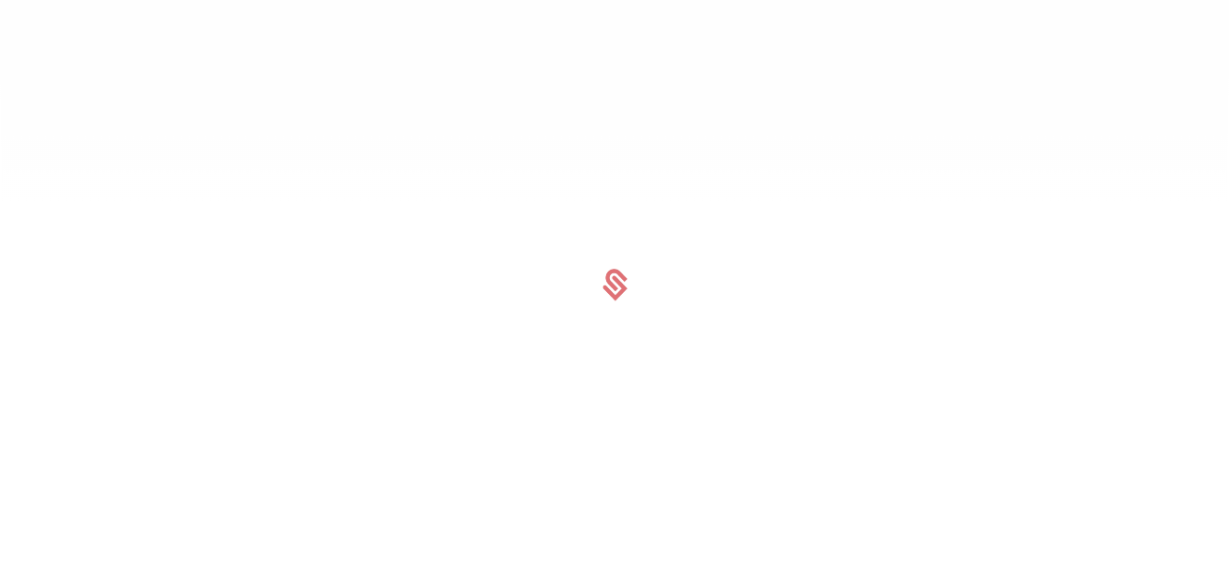 scroll, scrollTop: 0, scrollLeft: 0, axis: both 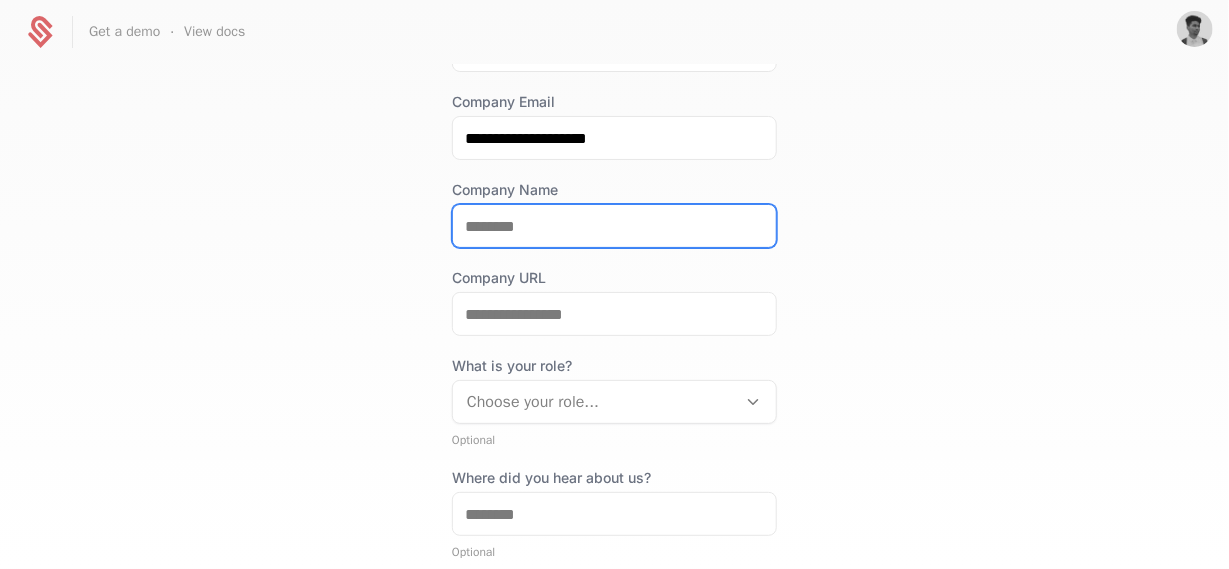 click on "Company Name" at bounding box center (614, 226) 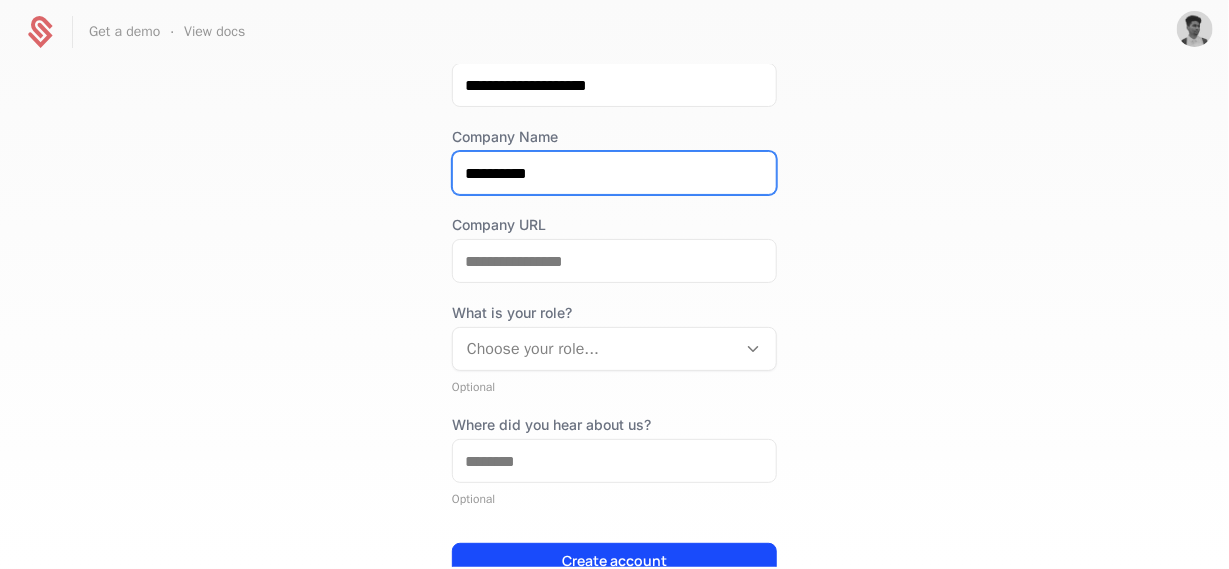 scroll, scrollTop: 300, scrollLeft: 0, axis: vertical 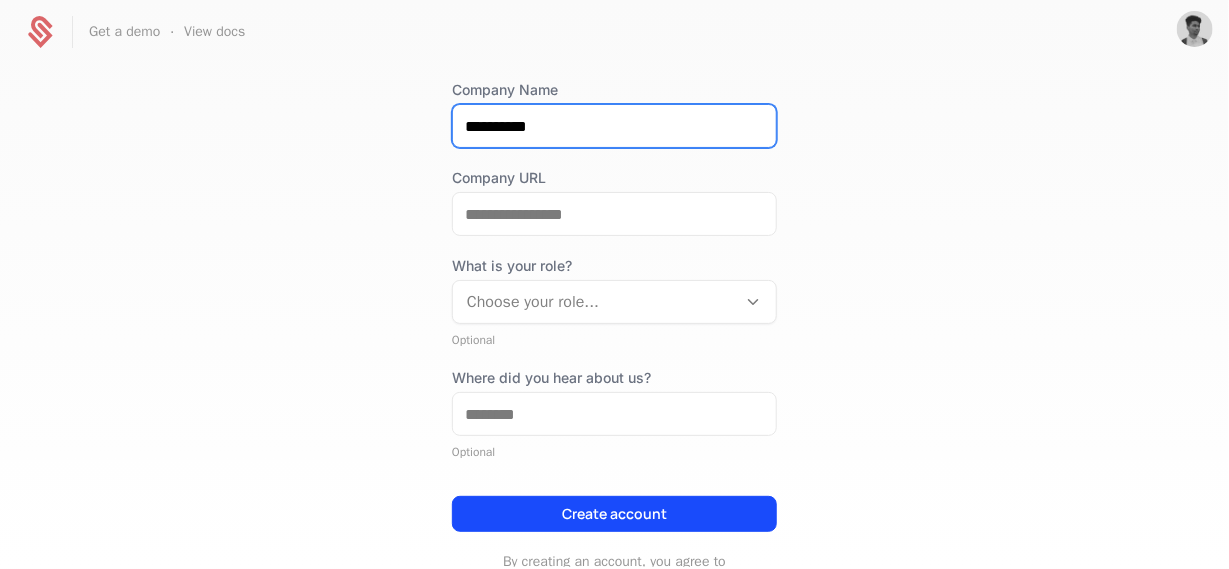 type on "**********" 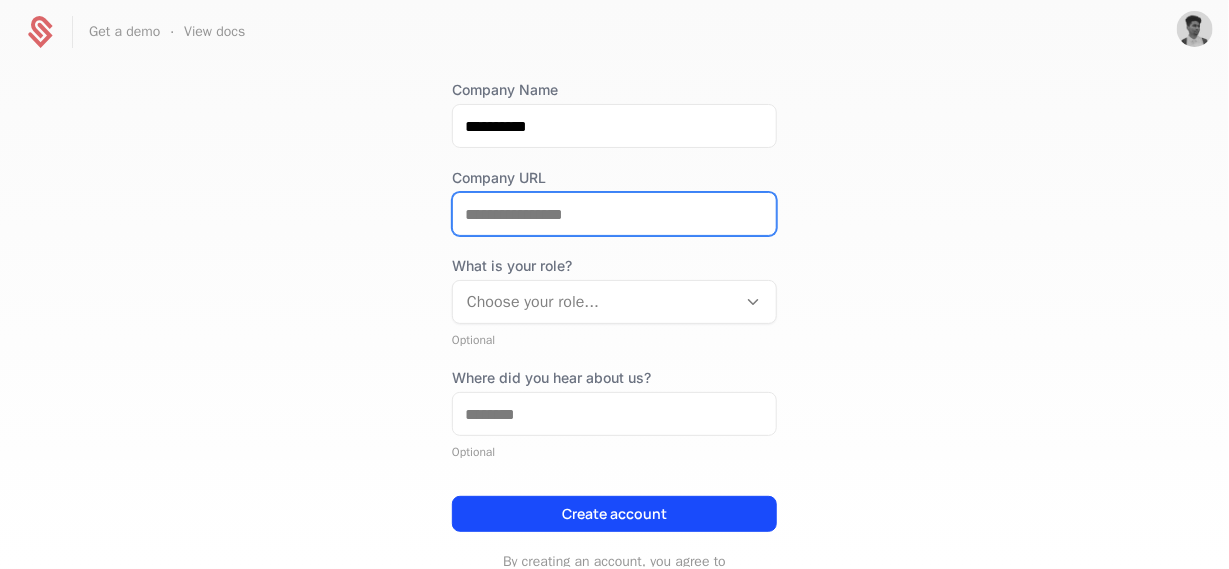 click on "Company URL" at bounding box center [614, 214] 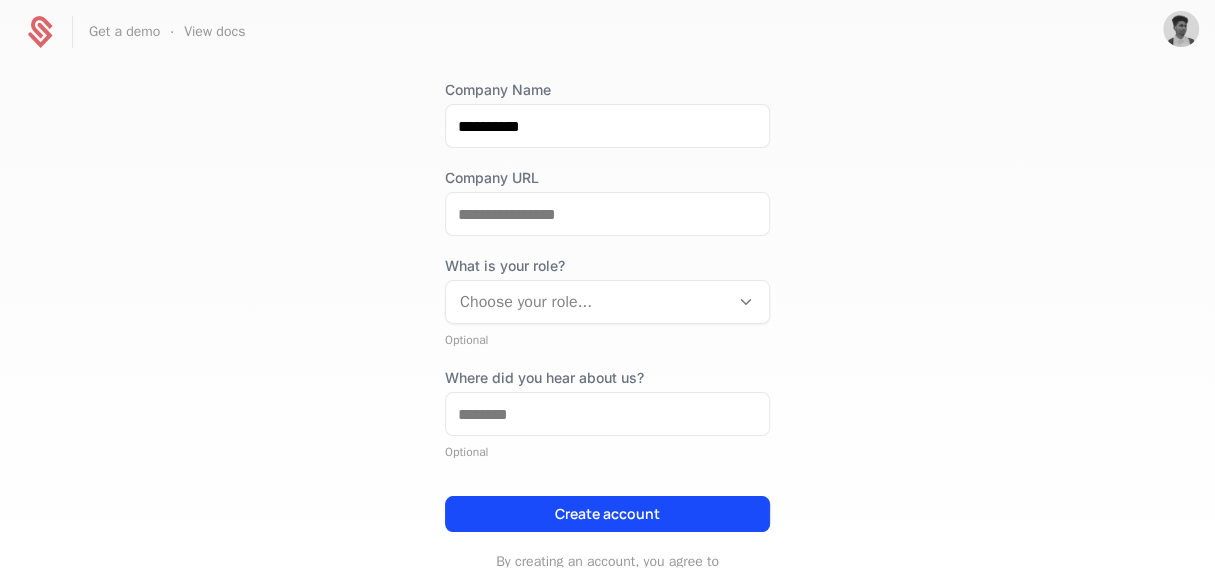 click on "**********" at bounding box center [607, 248] 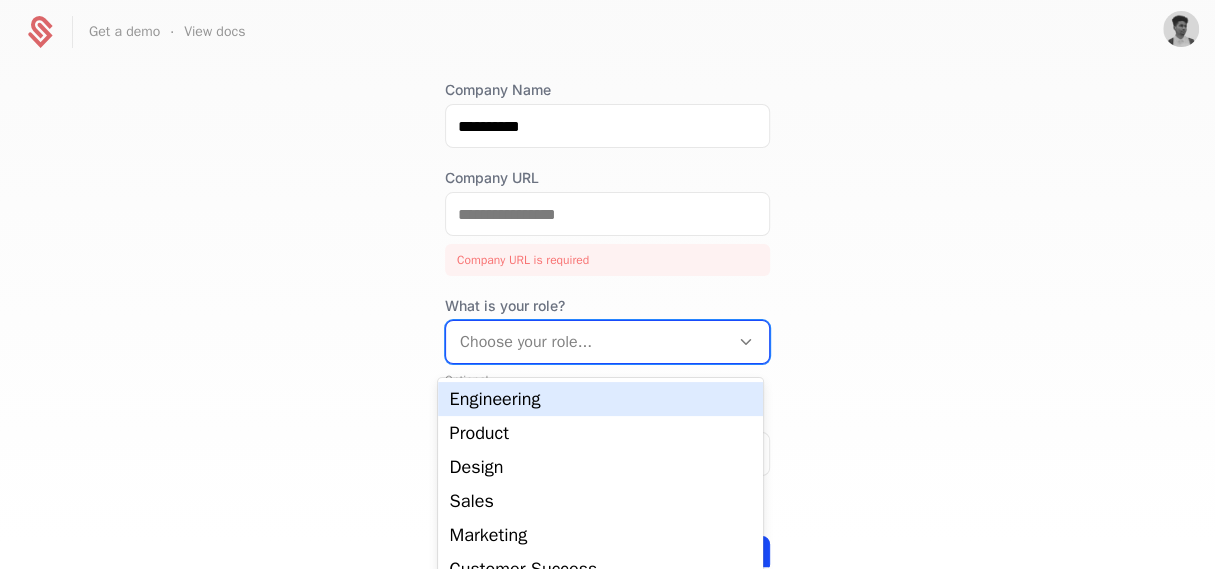 scroll, scrollTop: 28, scrollLeft: 0, axis: vertical 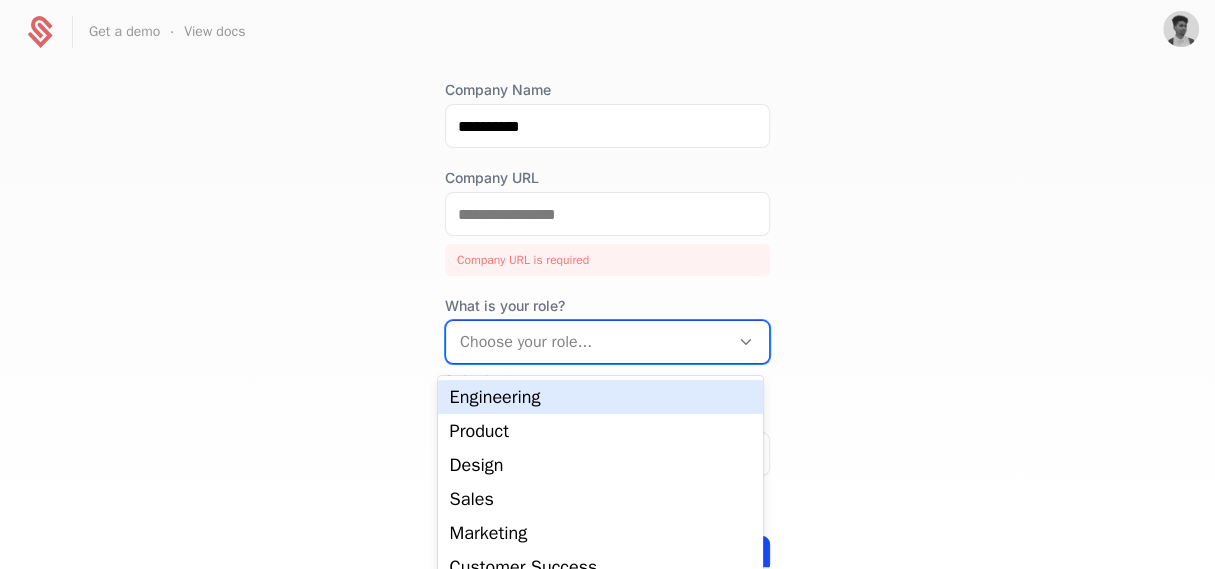 click on "Engineering" at bounding box center (600, 397) 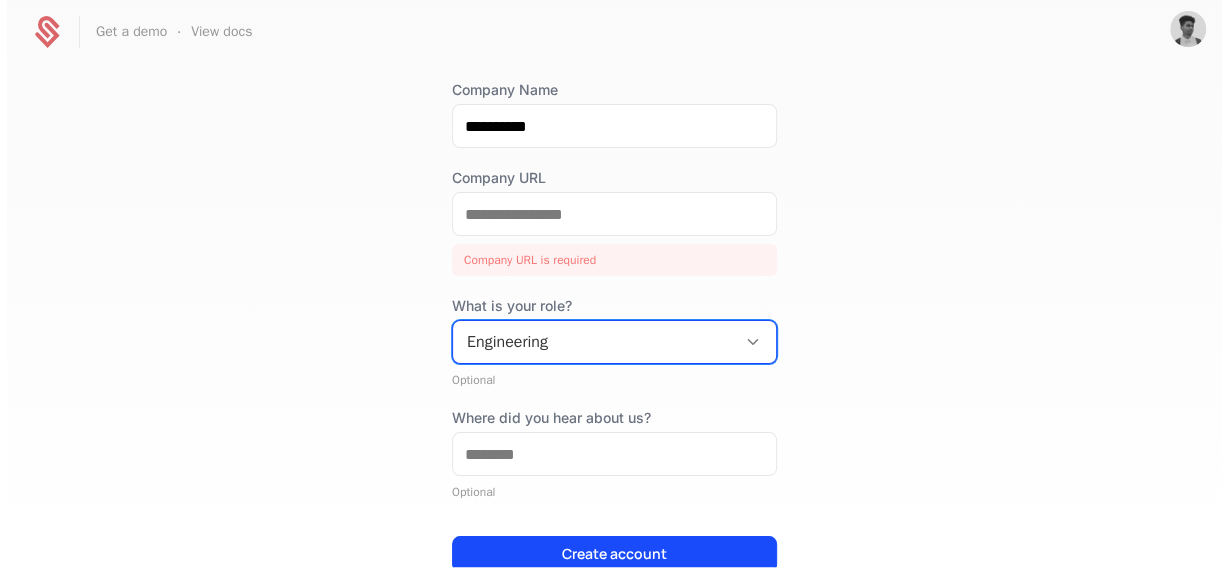 scroll, scrollTop: 0, scrollLeft: 0, axis: both 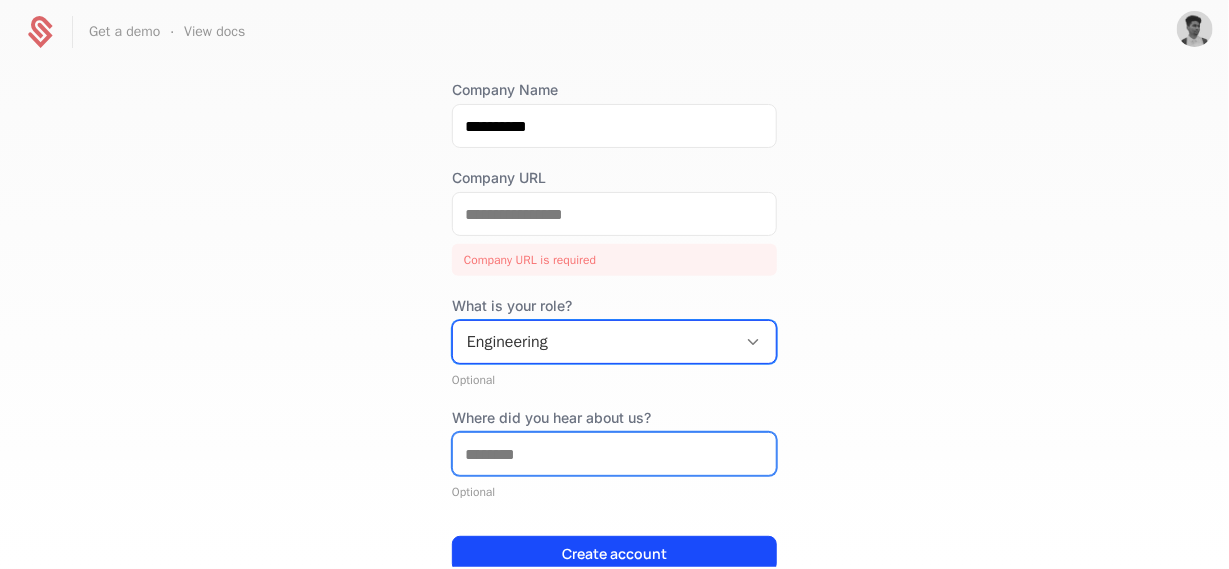 click on "Where did you hear about us?" at bounding box center [614, 454] 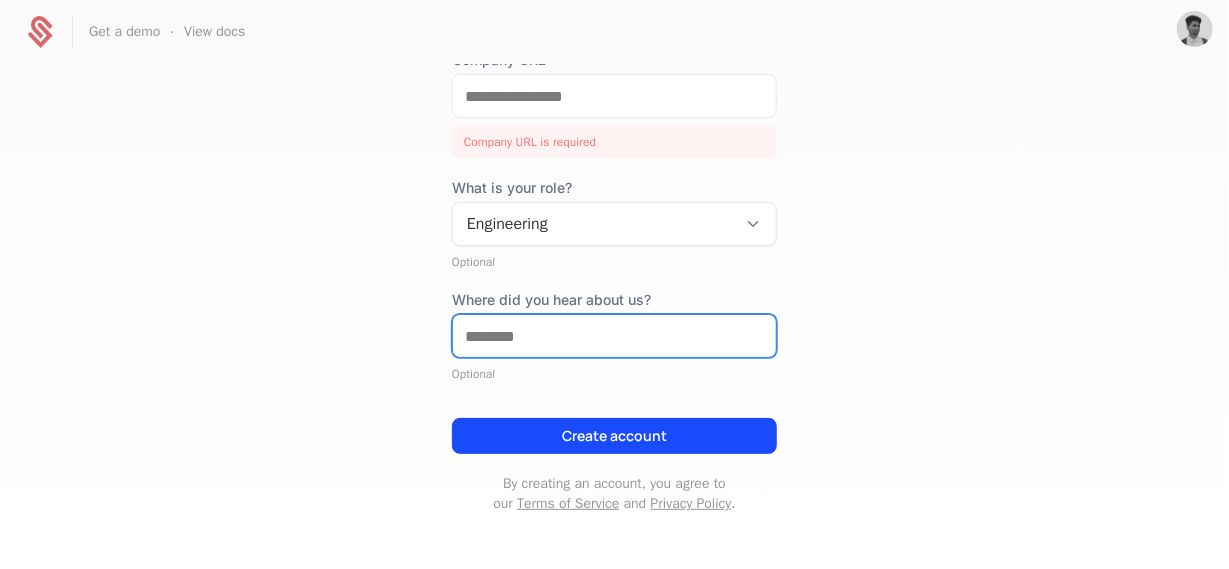 scroll, scrollTop: 419, scrollLeft: 0, axis: vertical 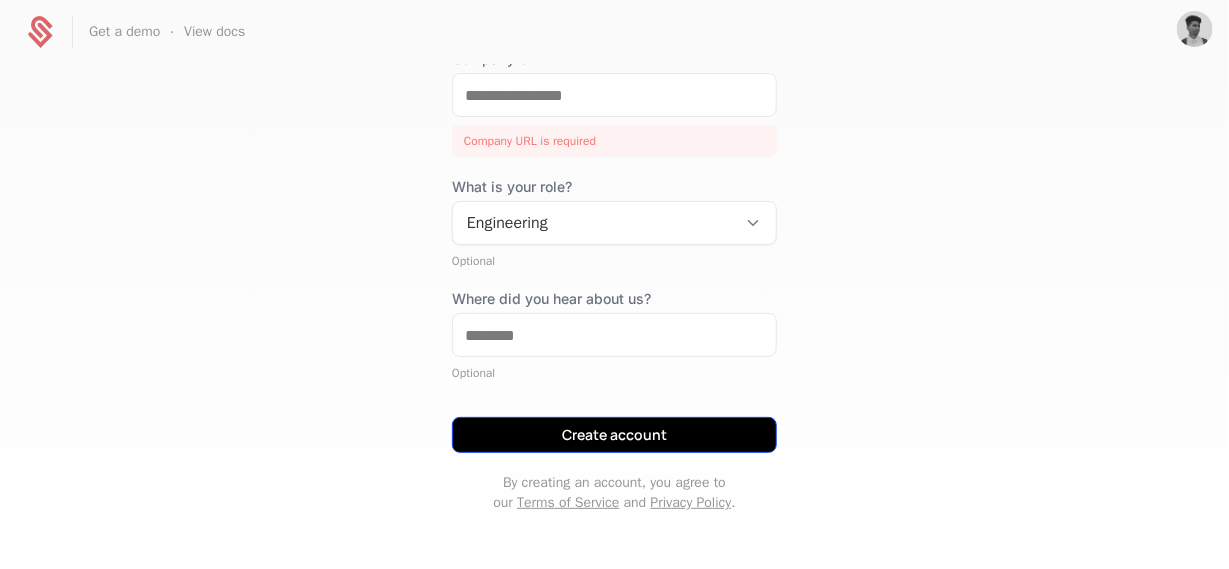 click on "Create account" at bounding box center [614, 435] 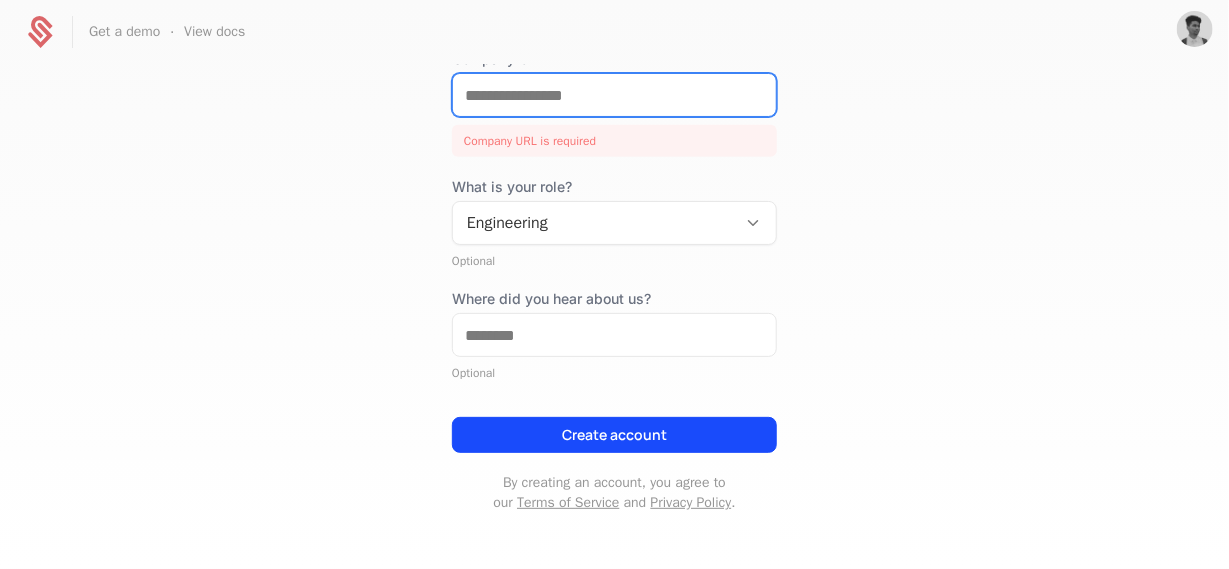 click on "Company URL" at bounding box center (614, 95) 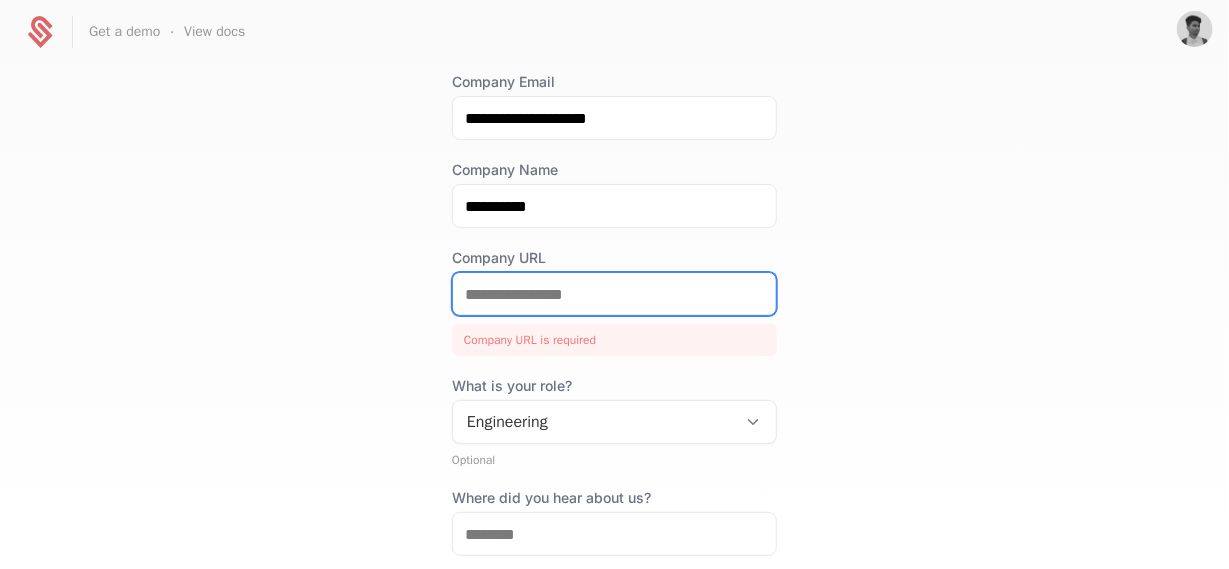 click on "Company URL" at bounding box center (614, 294) 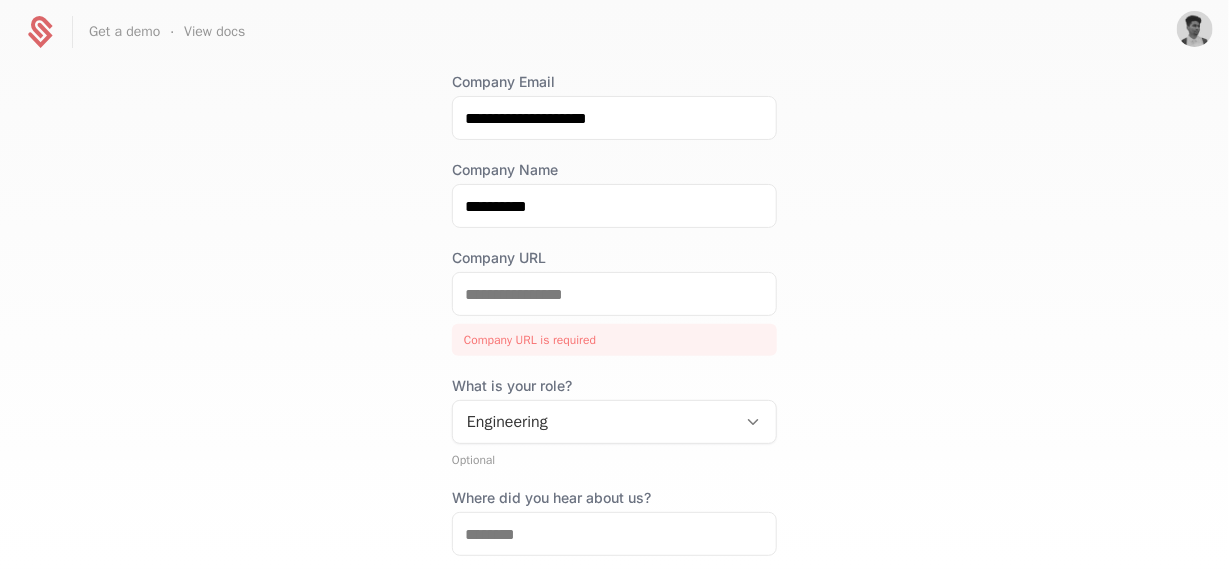click on "**********" at bounding box center [614, 315] 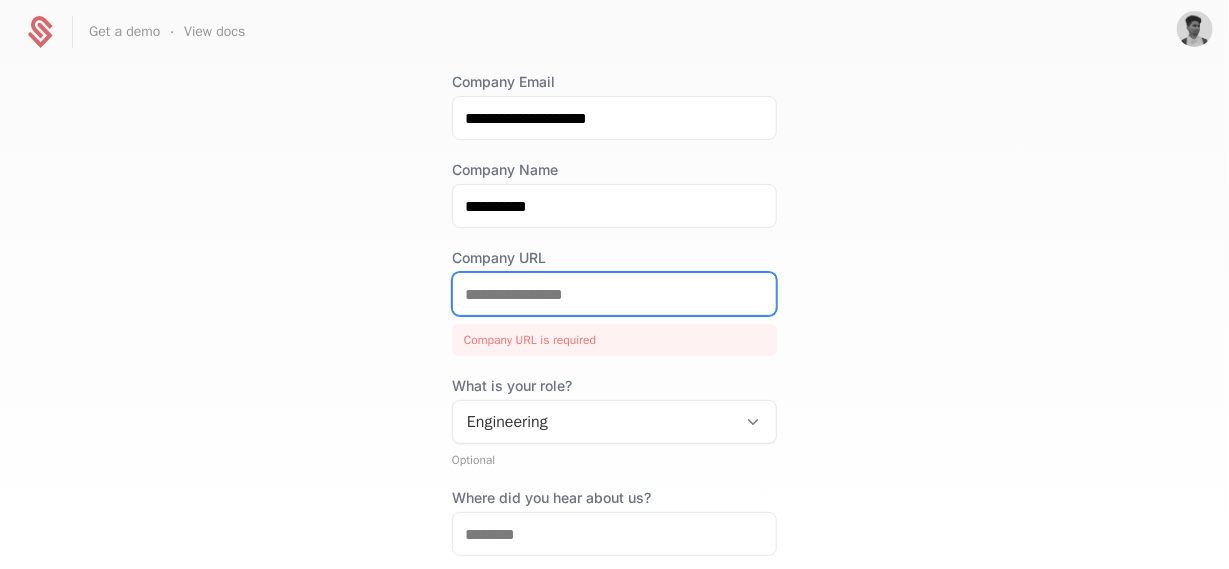 click on "Company URL" at bounding box center (614, 294) 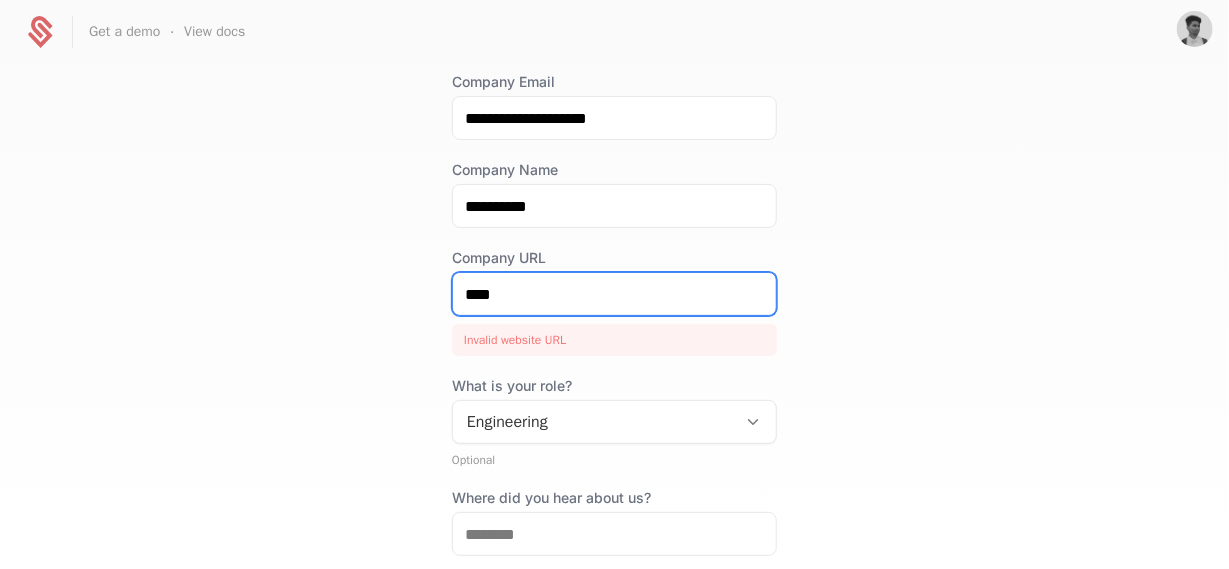 type on "****" 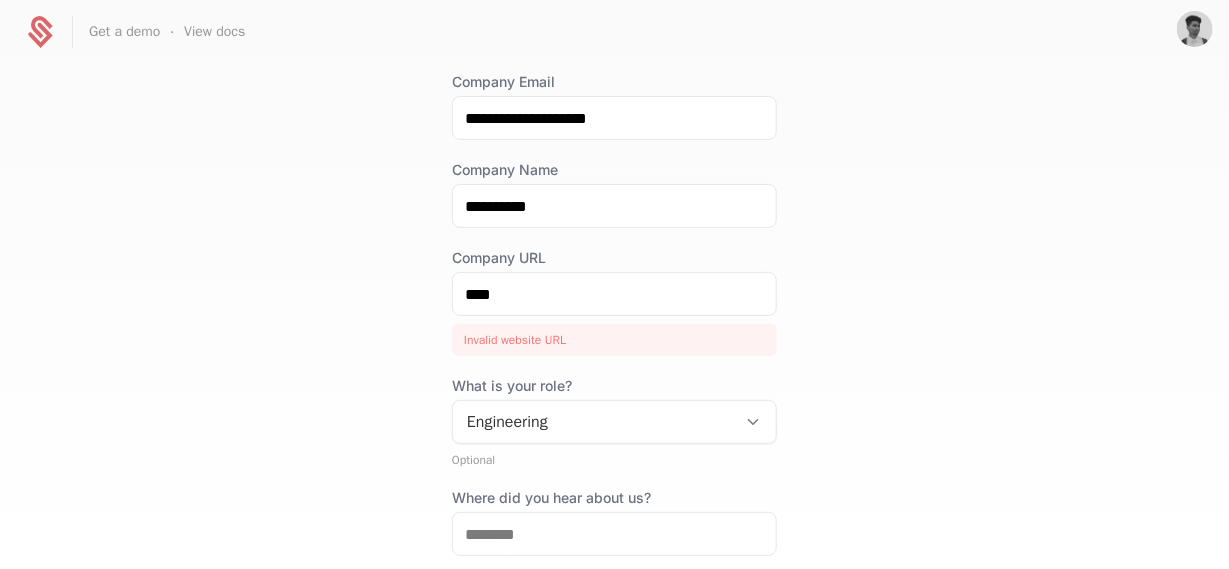 click on "**********" at bounding box center [614, 315] 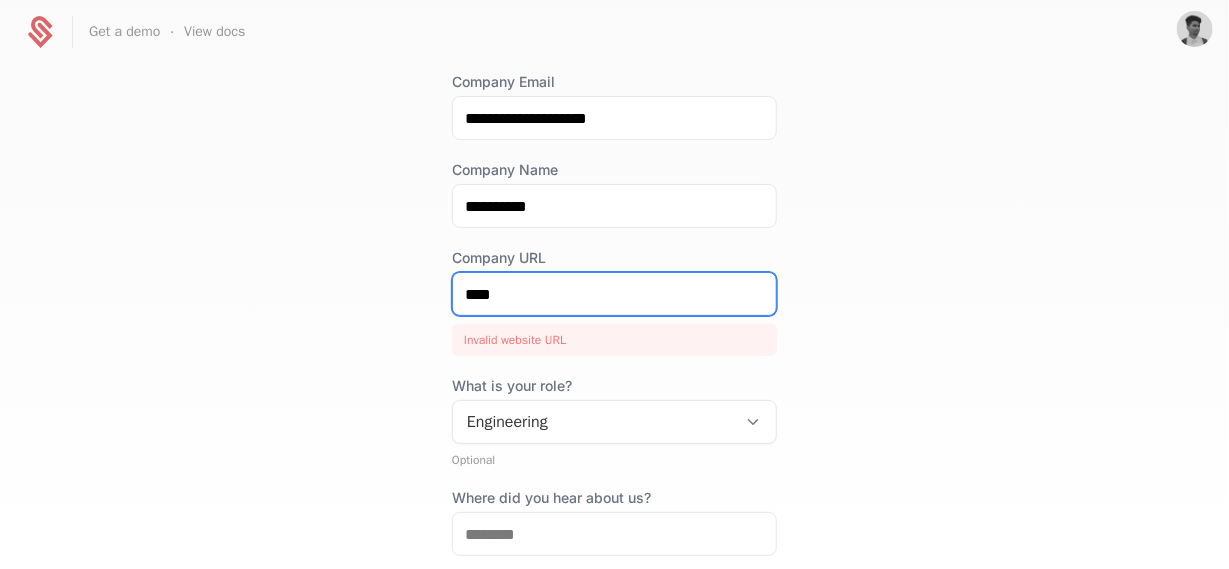 click on "****" at bounding box center (614, 294) 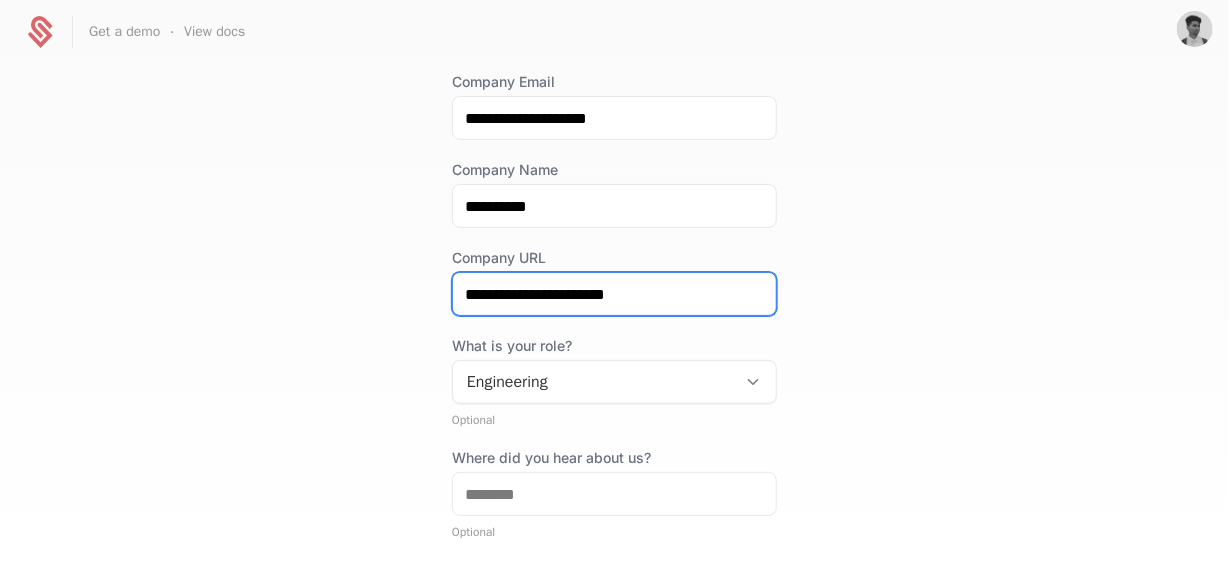 type on "**********" 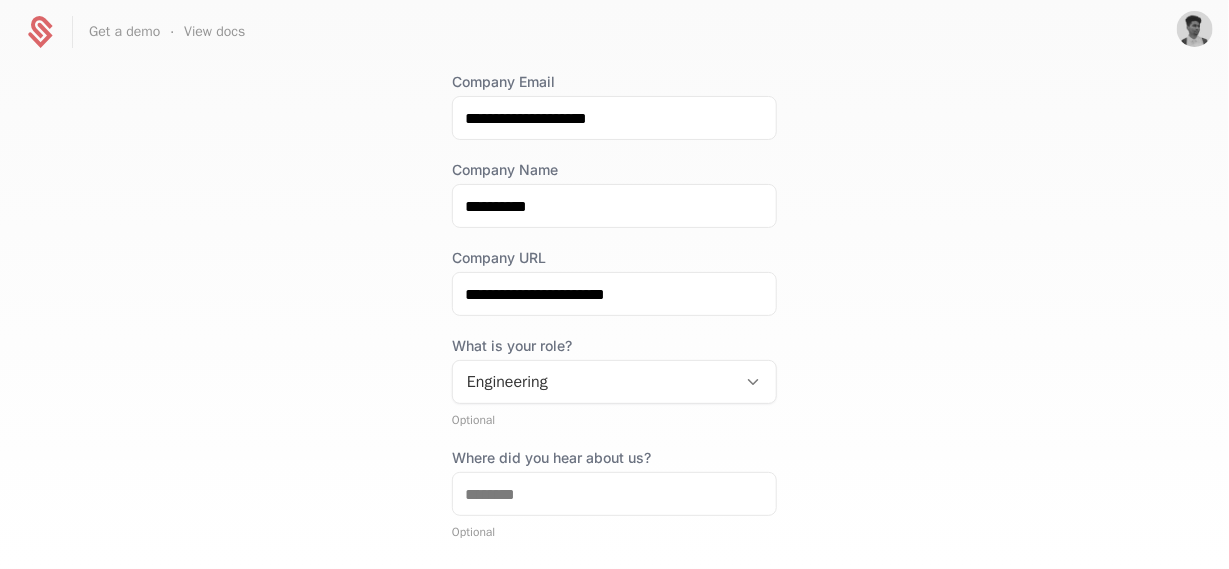 click on "**********" at bounding box center (614, 315) 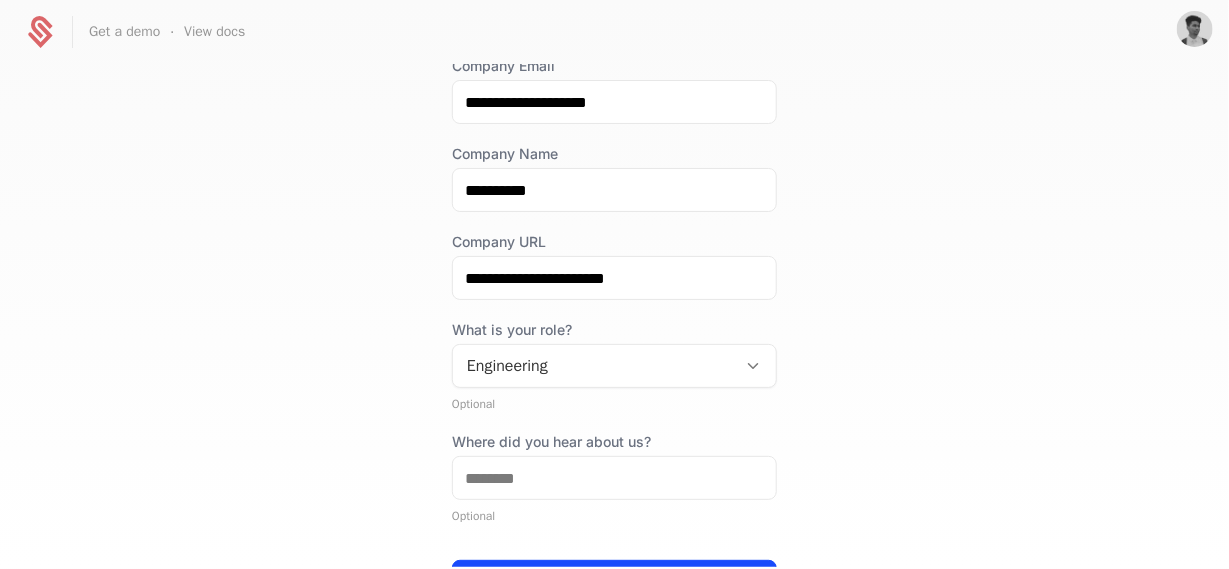scroll, scrollTop: 300, scrollLeft: 0, axis: vertical 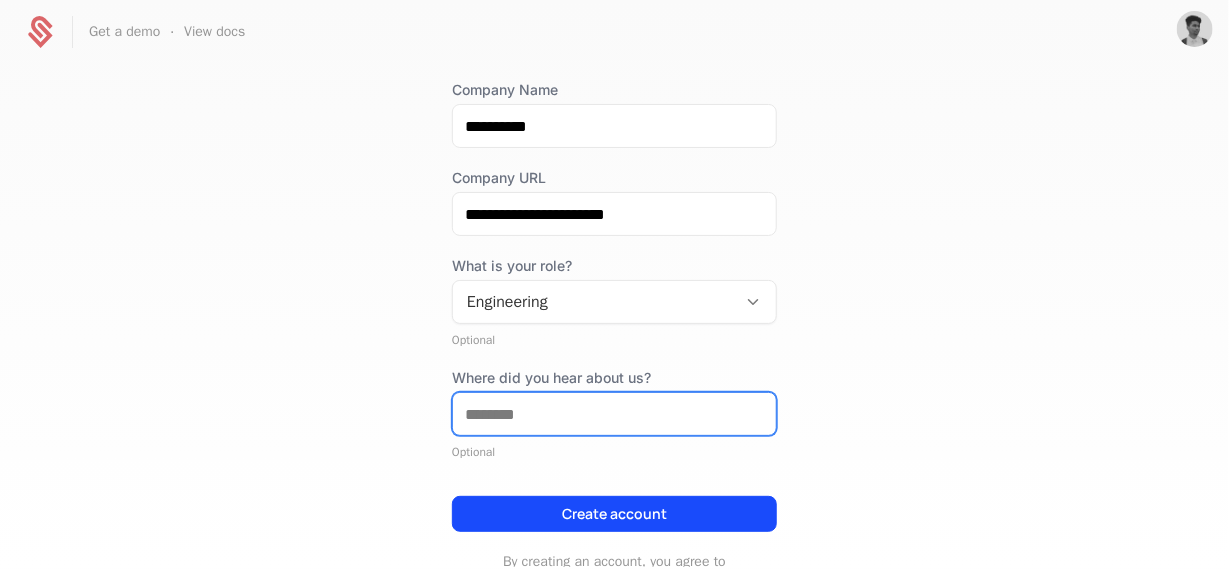 click on "Where did you hear about us?" at bounding box center [614, 414] 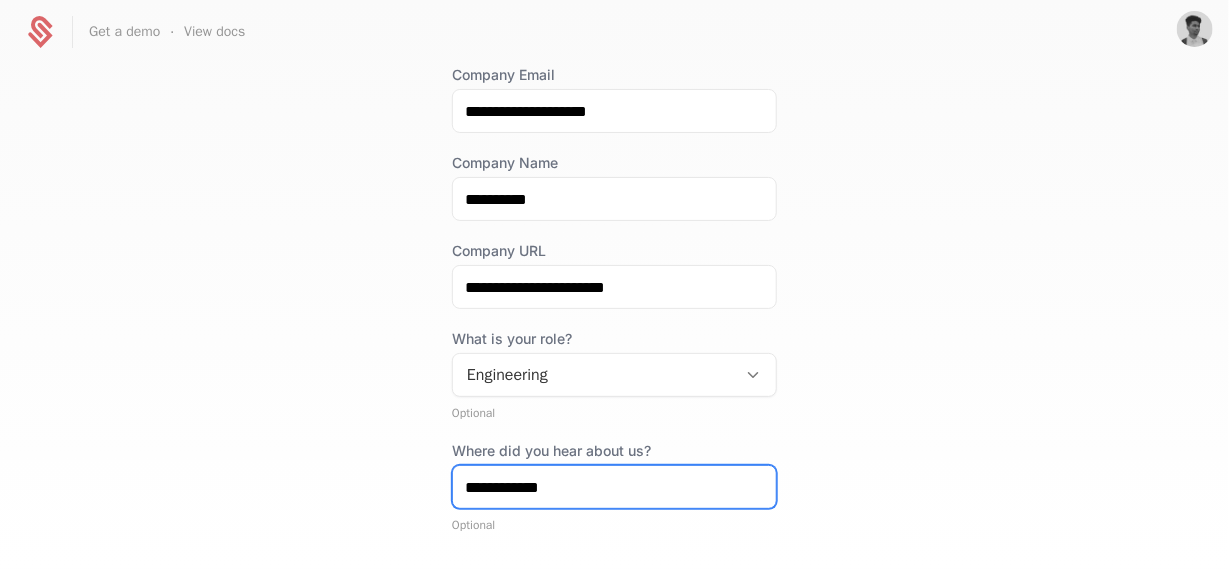 scroll, scrollTop: 200, scrollLeft: 0, axis: vertical 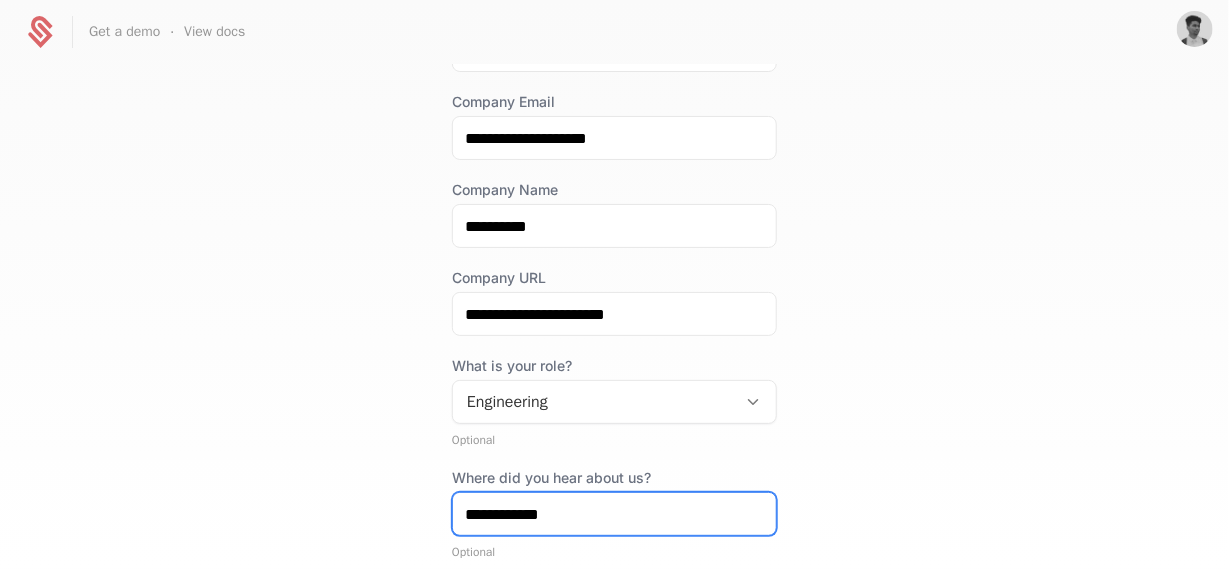 type on "**********" 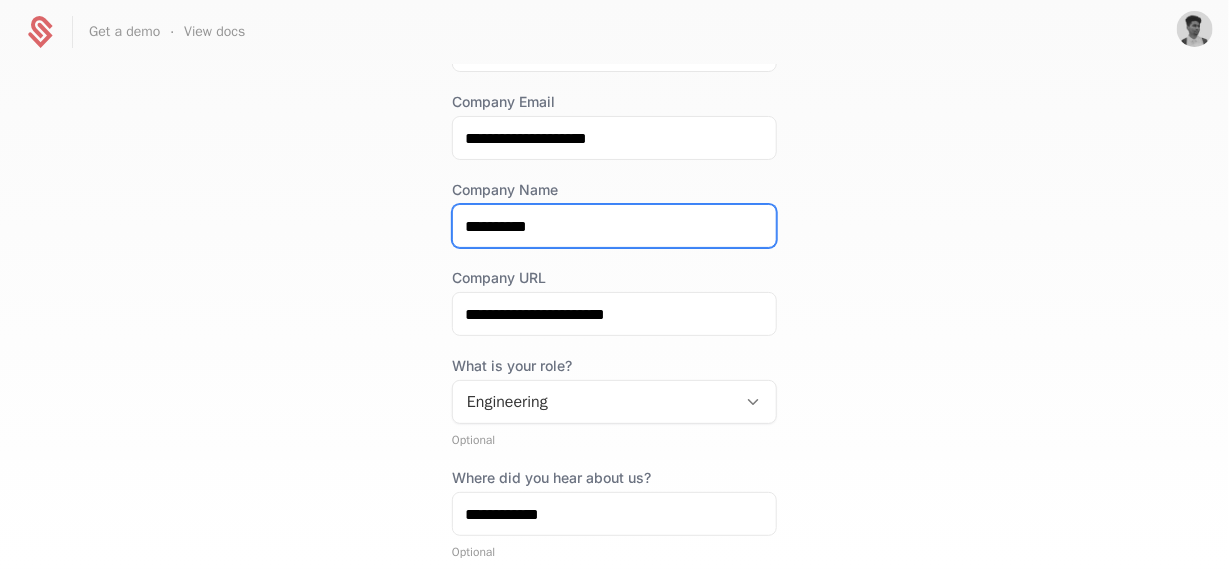 click on "**********" at bounding box center (614, 226) 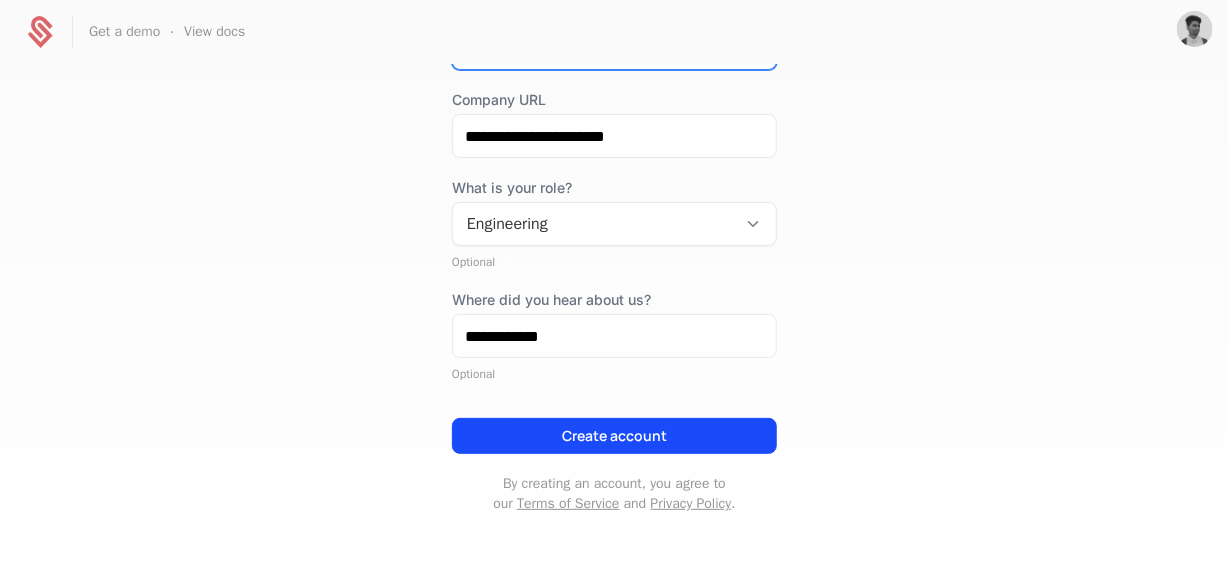 scroll, scrollTop: 379, scrollLeft: 0, axis: vertical 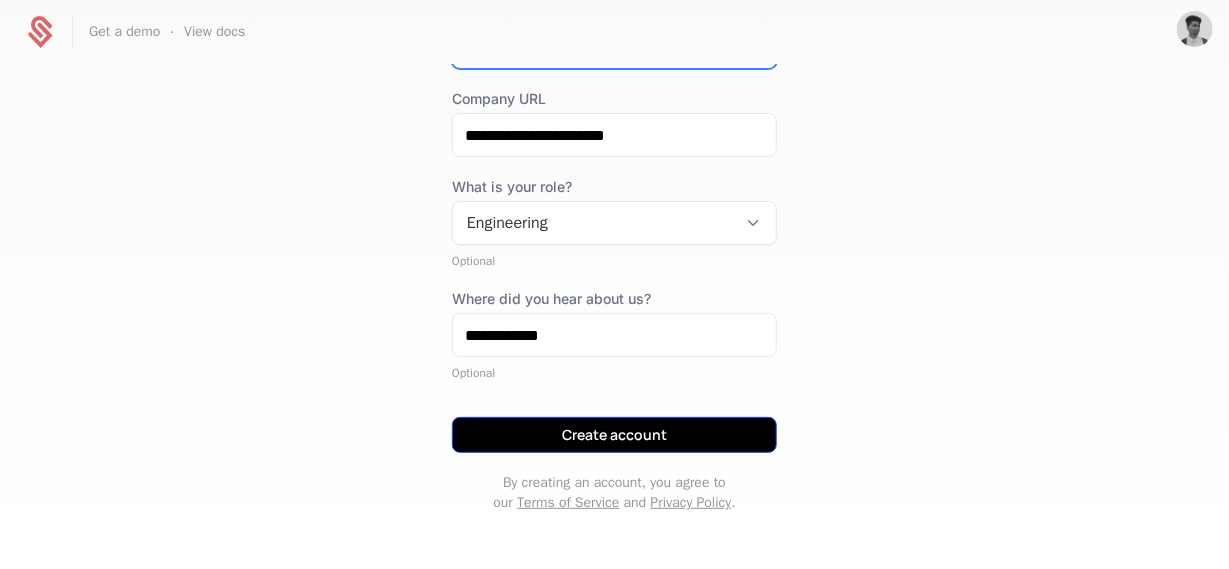 type on "**********" 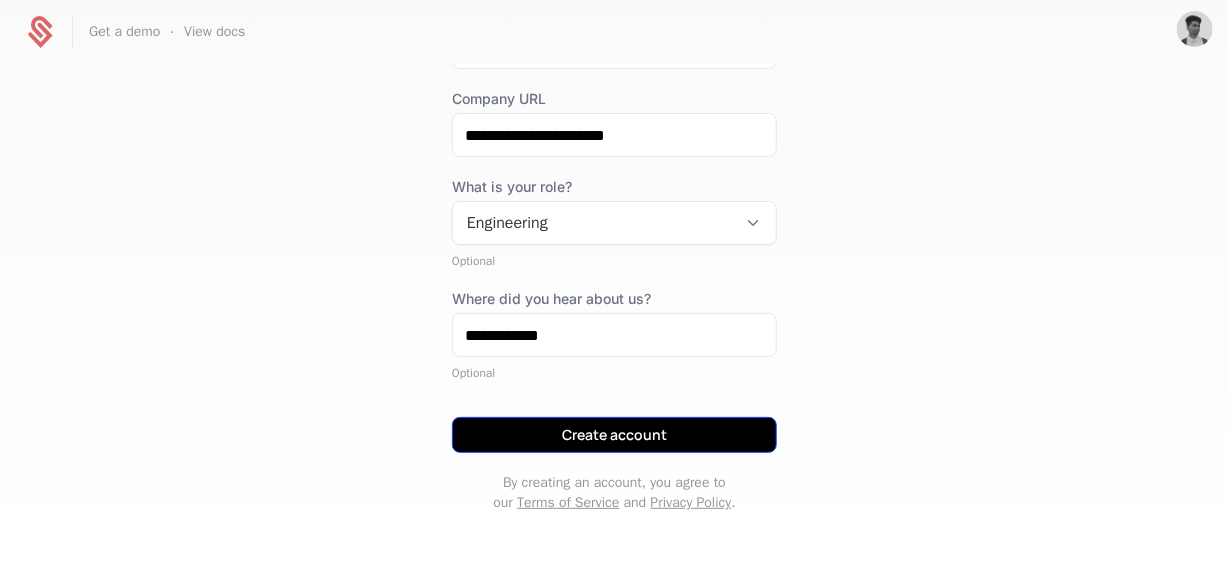 click on "Create account" at bounding box center (614, 435) 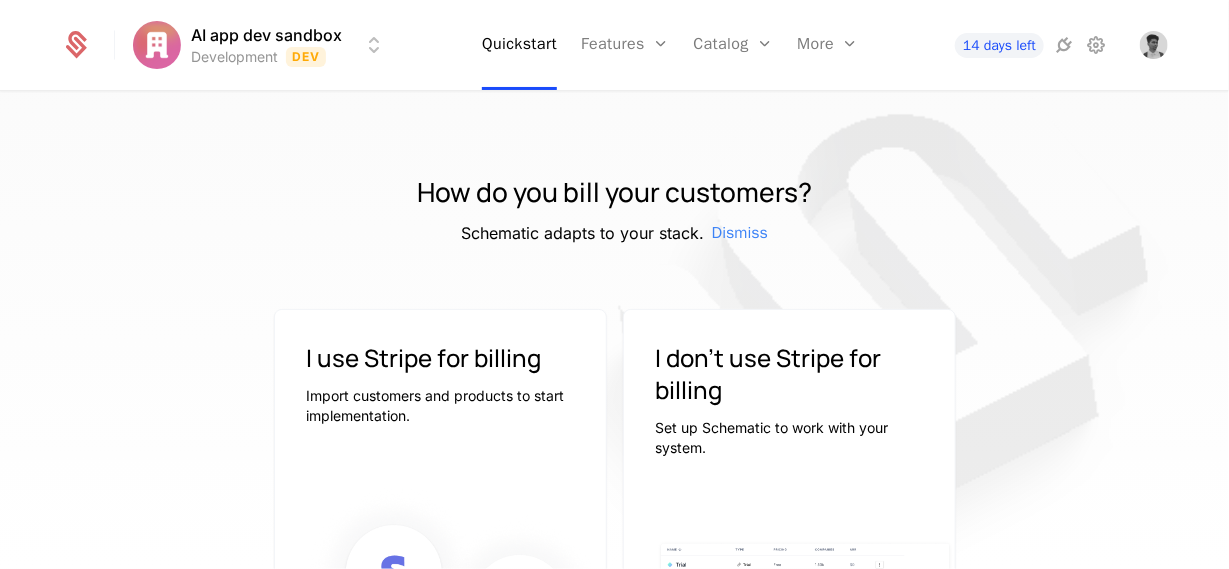 click on "AI app dev sandbox Development Dev Quickstart Features Features Flags Catalog Plans Add Ons Configuration More Companies Events Components 14 days left How do you bill your customers? Schematic adapts to your stack. Dismiss I use Stripe for billing Import customers and products to start implementation. Connect Stripe I don't use Stripe for billing Set up Schematic to work with your system. I don't use Stripe
Best Viewed on Desktop You're currently viewing this on a  mobile device . For the best experience,   we recommend using a desktop or larger screens , as the application isn't fully optimized for smaller resolutions just yet. Got it" at bounding box center [614, 284] 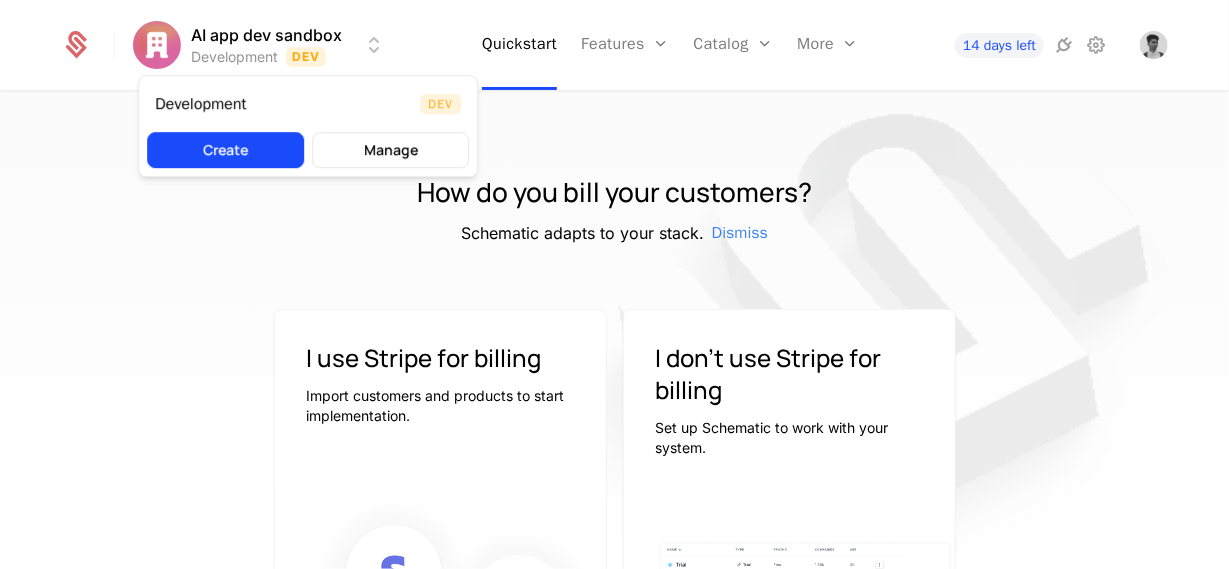 click on "AI app dev sandbox Development Dev Quickstart Features Features Flags Catalog Plans Add Ons Configuration More Companies Events Components 14 days left How do you bill your customers? Schematic adapts to your stack. Dismiss I use Stripe for billing Import customers and products to start implementation. Connect Stripe I don't use Stripe for billing Set up Schematic to work with your system. I don't use Stripe
Best Viewed on Desktop You're currently viewing this on a  mobile device . For the best experience,   we recommend using a desktop or larger screens , as the application isn't fully optimized for smaller resolutions just yet. Got it  Development Dev Create Manage" at bounding box center (614, 284) 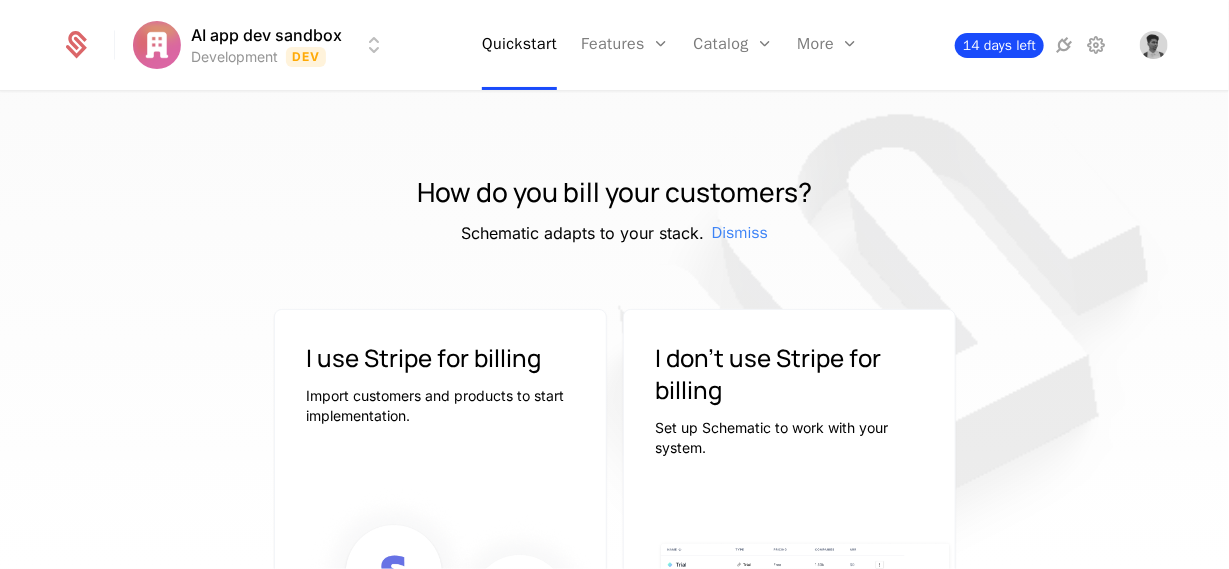 click on "14 days left" at bounding box center (999, 45) 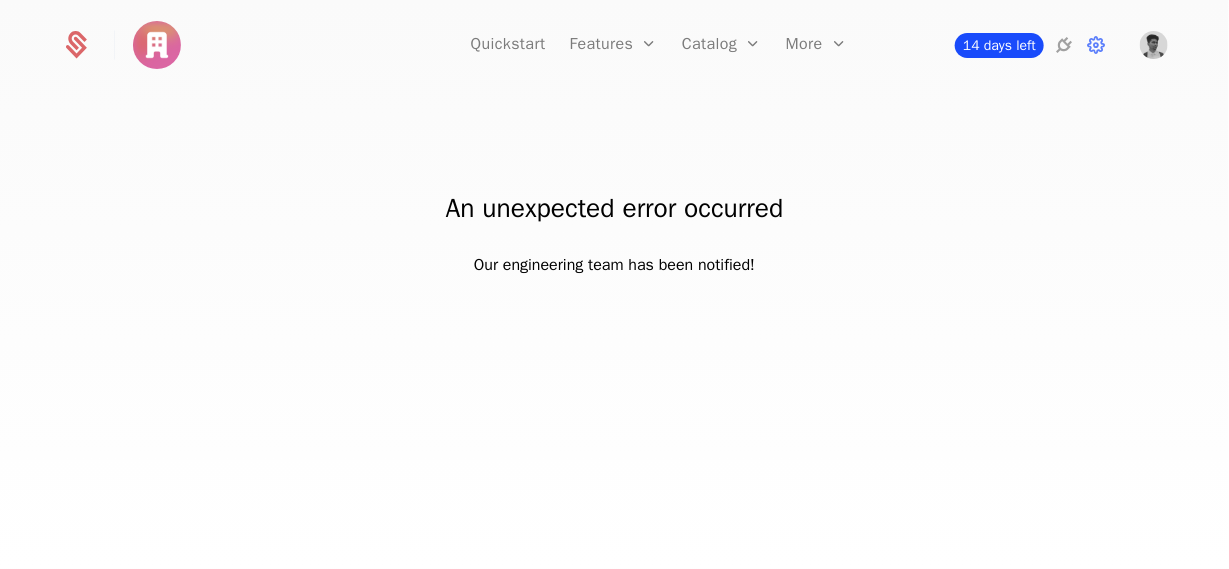click on "14 days left" at bounding box center [999, 45] 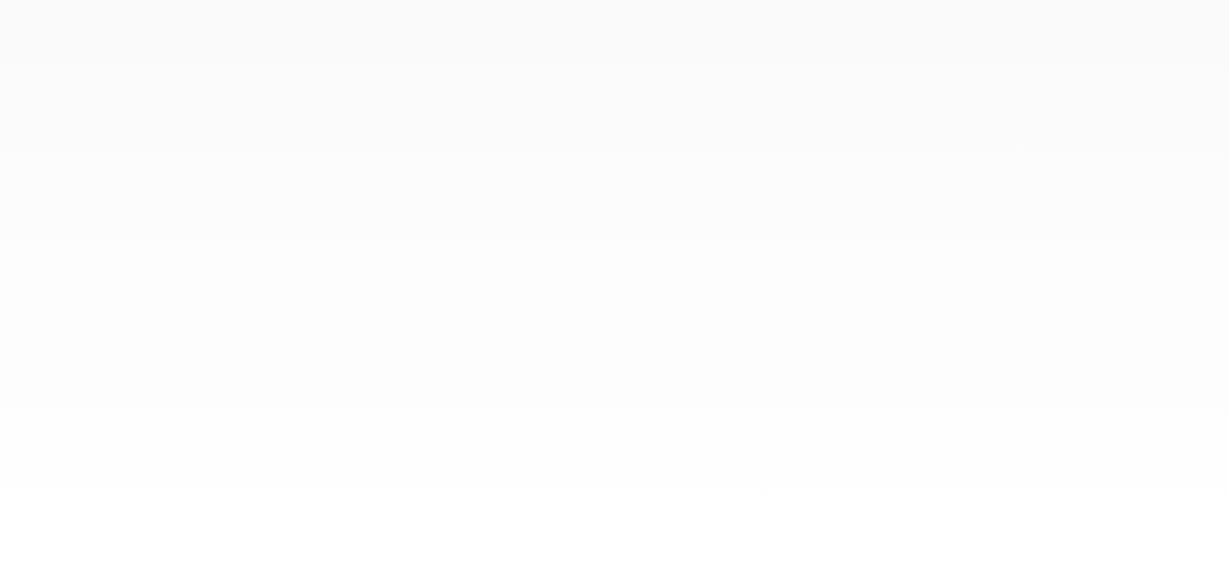 scroll, scrollTop: 0, scrollLeft: 0, axis: both 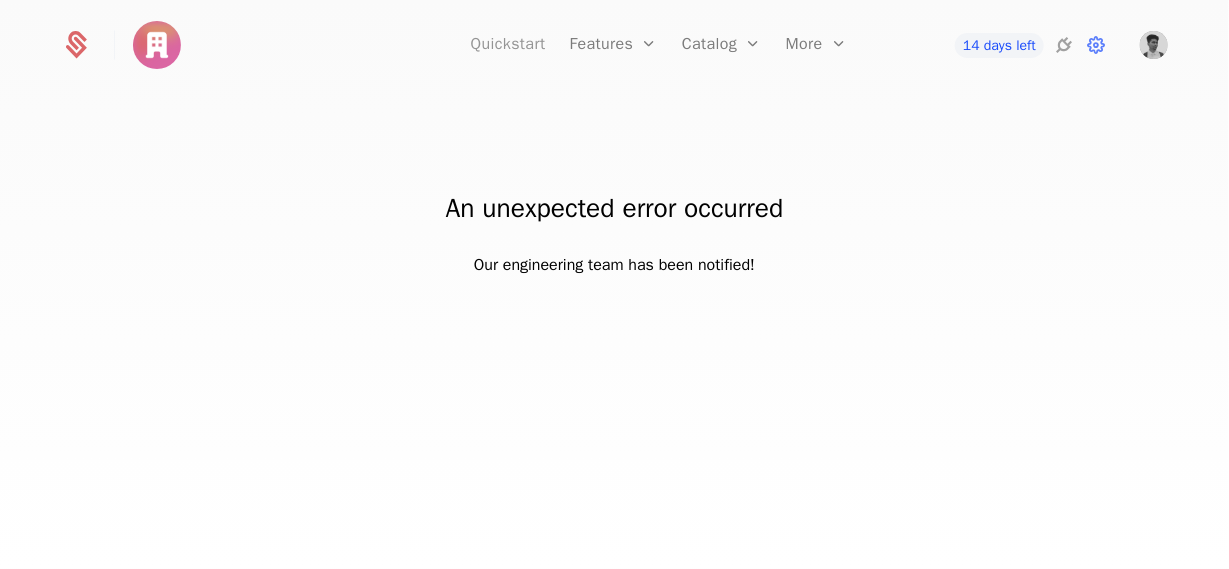 click on "Quickstart" at bounding box center (508, 45) 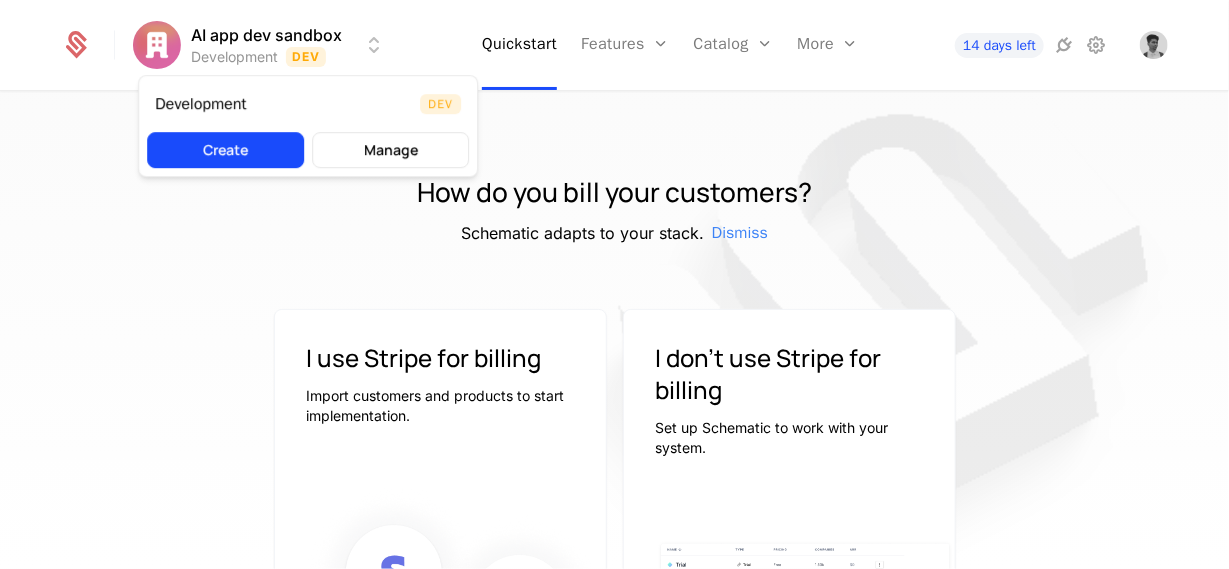 click on "AI app dev sandbox Development Dev Quickstart Features Features Flags Catalog Plans Add Ons Configuration More Companies Events Components 14 days left How do you bill your customers? Schematic adapts to your stack. Dismiss I use Stripe for billing Import customers and products to start implementation. Connect Stripe I don't use Stripe for billing Set up Schematic to work with your system. I don't use Stripe
Best Viewed on Desktop You're currently viewing this on a  mobile device . For the best experience,   we recommend using a desktop or larger screens , as the application isn't fully optimized for smaller resolutions just yet. Got it  Development Dev Create Manage" at bounding box center [614, 284] 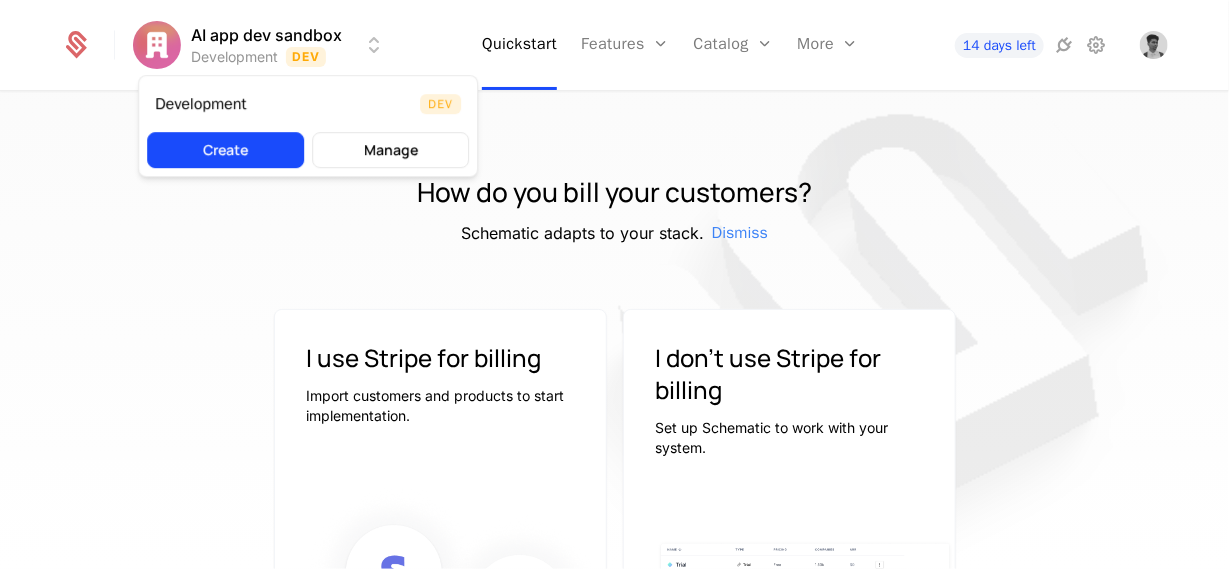 click on "AI app dev sandbox Development Dev Quickstart Features Features Flags Catalog Plans Add Ons Configuration More Companies Events Components 14 days left How do you bill your customers? Schematic adapts to your stack. Dismiss I use Stripe for billing Import customers and products to start implementation. Connect Stripe I don't use Stripe for billing Set up Schematic to work with your system. I don't use Stripe
Best Viewed on Desktop You're currently viewing this on a  mobile device . For the best experience,   we recommend using a desktop or larger screens , as the application isn't fully optimized for smaller resolutions just yet. Got it  Development Dev Create Manage" at bounding box center (614, 284) 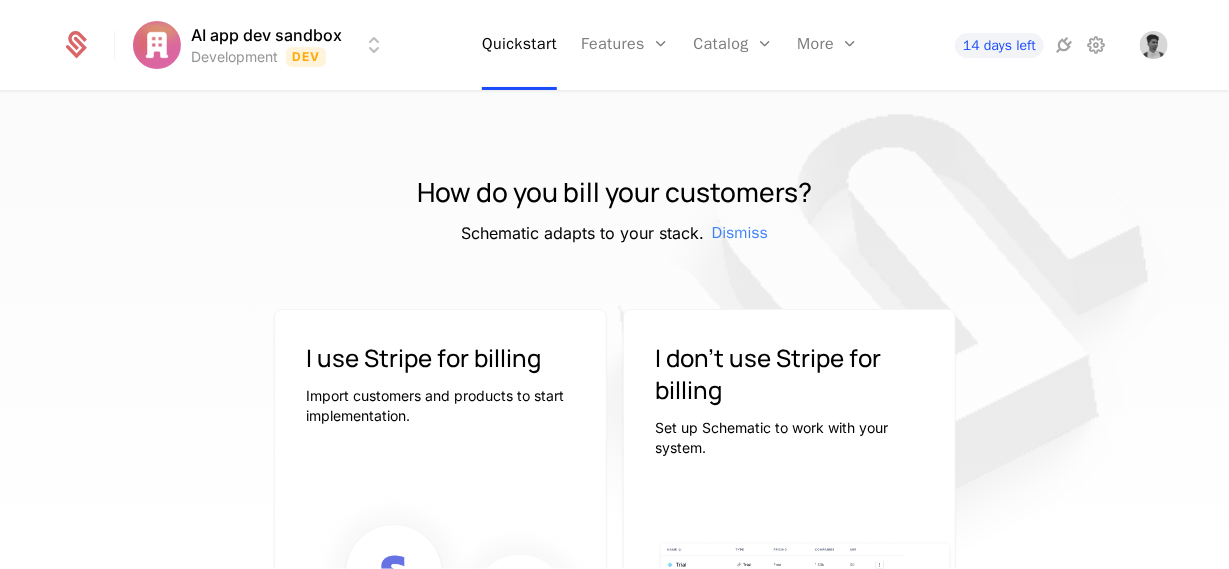click on "AI app dev sandbox Development Dev Quickstart Features Features Flags Catalog Plans Add Ons Configuration More Companies Events Components 14 days left How do you bill your customers? Schematic adapts to your stack. Dismiss I use Stripe for billing Import customers and products to start implementation. Connect Stripe I don't use Stripe for billing Set up Schematic to work with your system. I don't use Stripe
Best Viewed on Desktop You're currently viewing this on a  mobile device . For the best experience,   we recommend using a desktop or larger screens , as the application isn't fully optimized for smaller resolutions just yet. Got it" at bounding box center [614, 284] 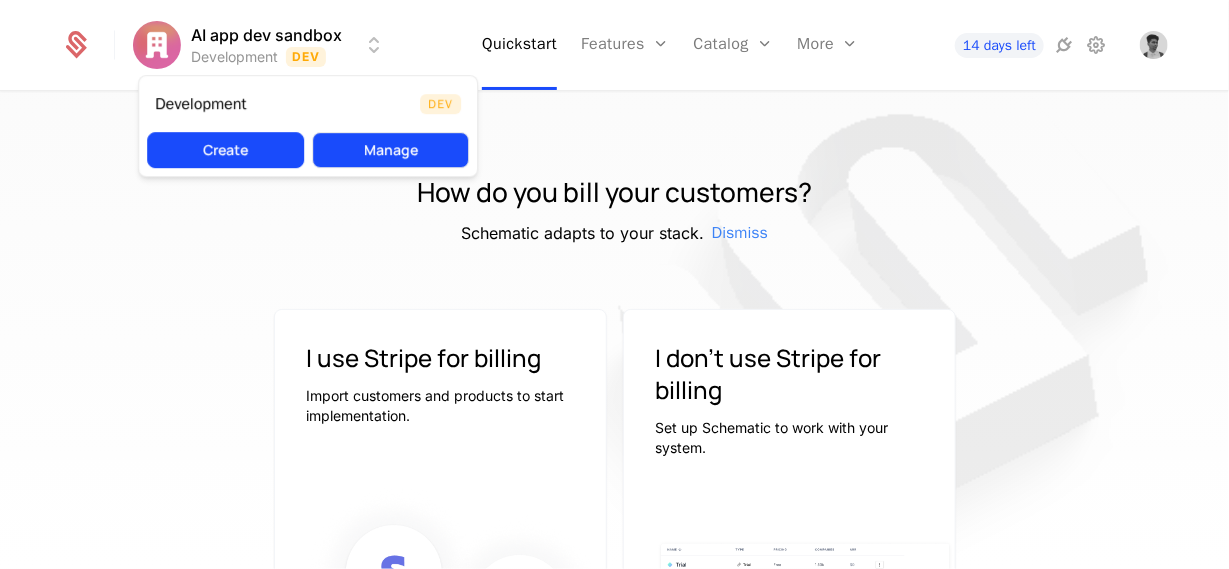 click on "Manage" at bounding box center (390, 150) 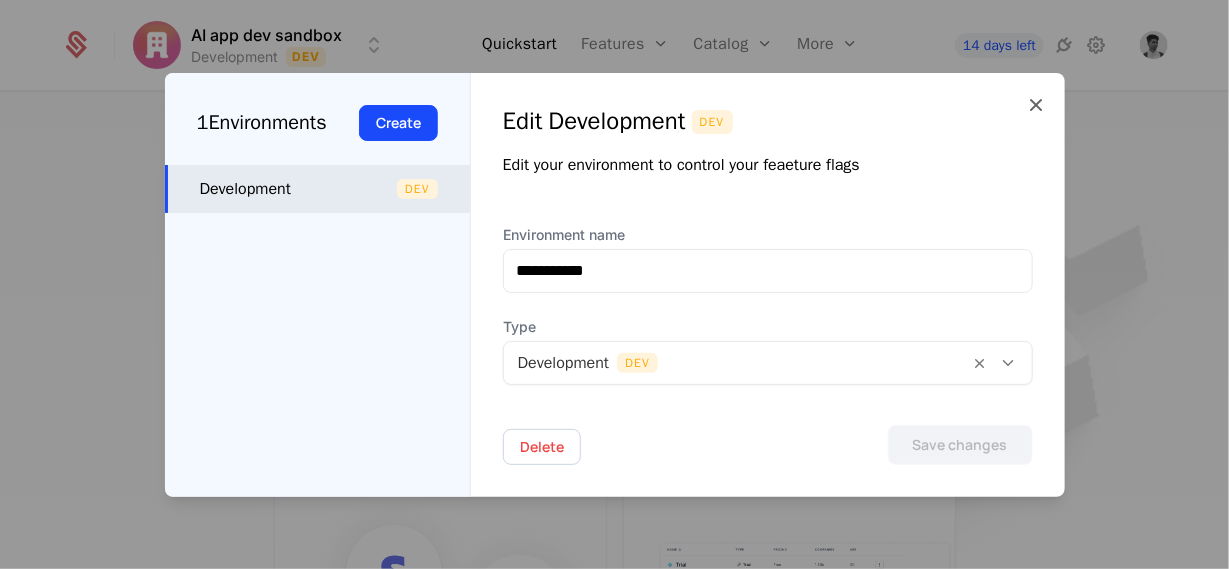 click on "Development Dev" at bounding box center [317, 189] 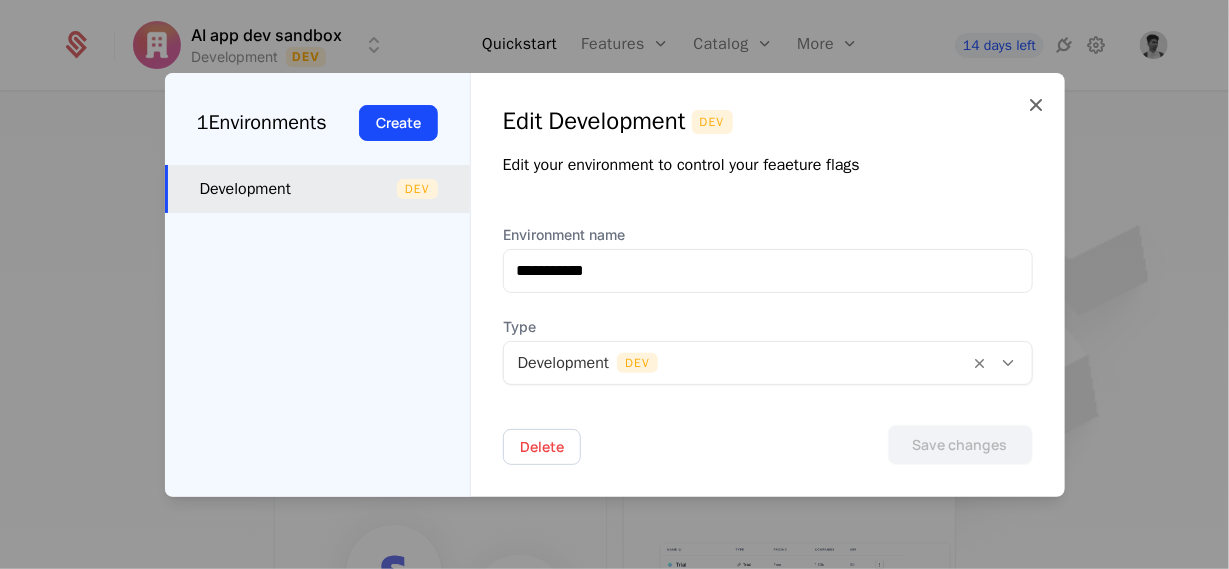 click at bounding box center [737, 363] 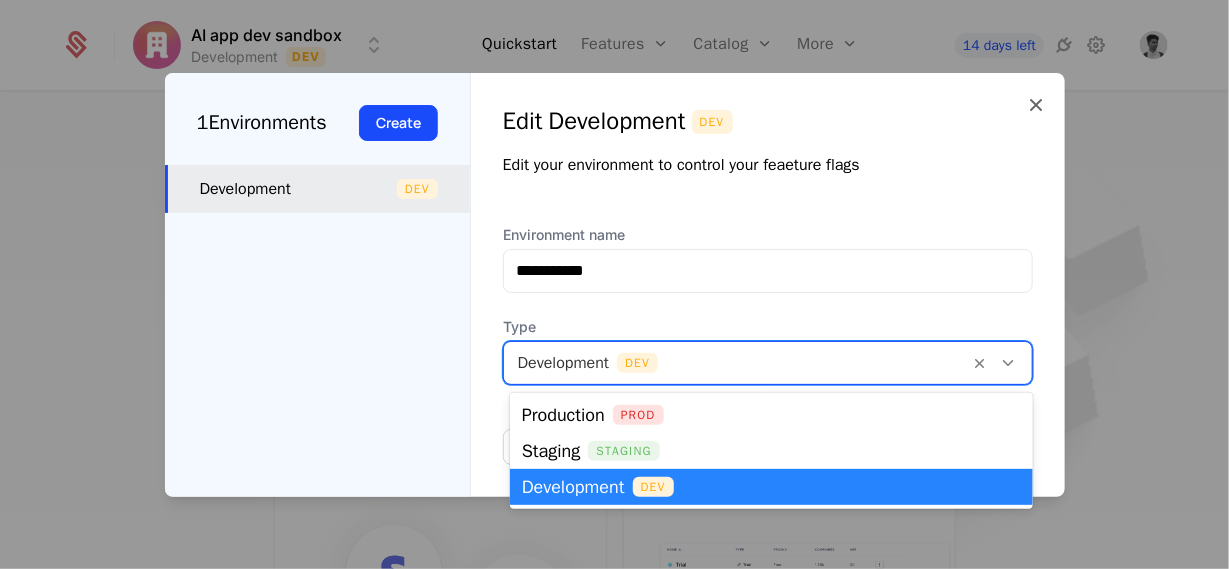 click at bounding box center (737, 363) 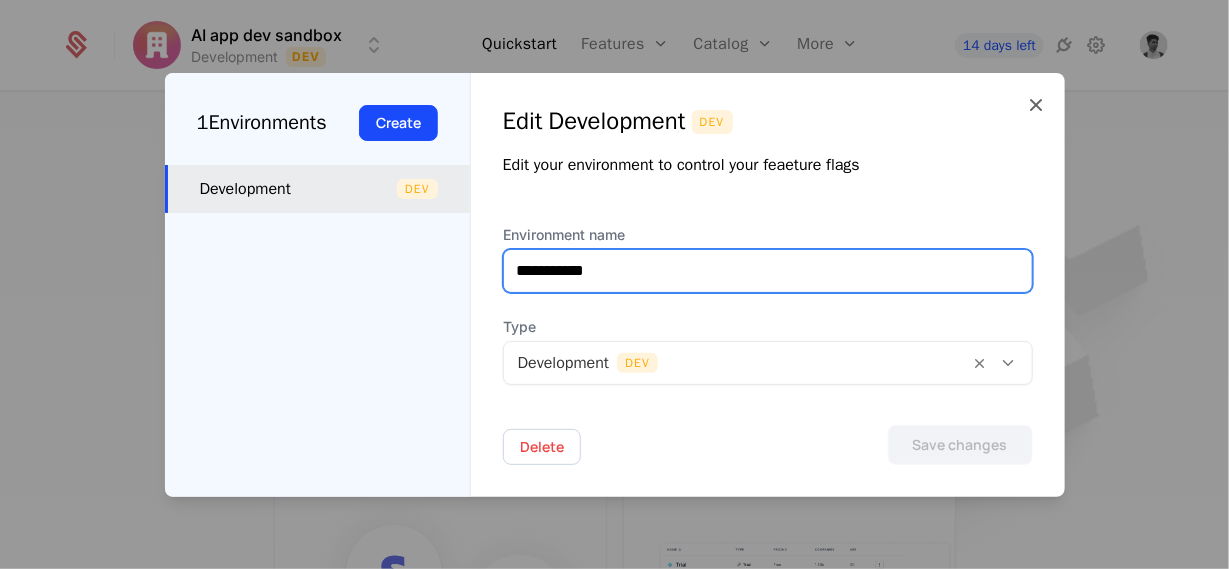 click on "**********" at bounding box center (768, 271) 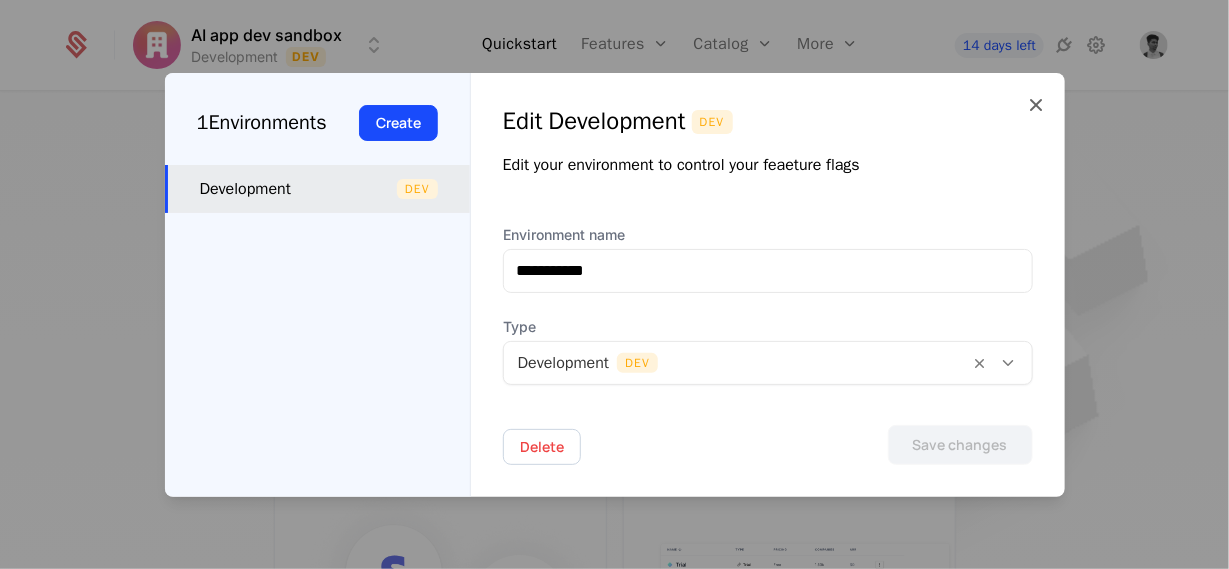 click on "**********" at bounding box center [768, 285] 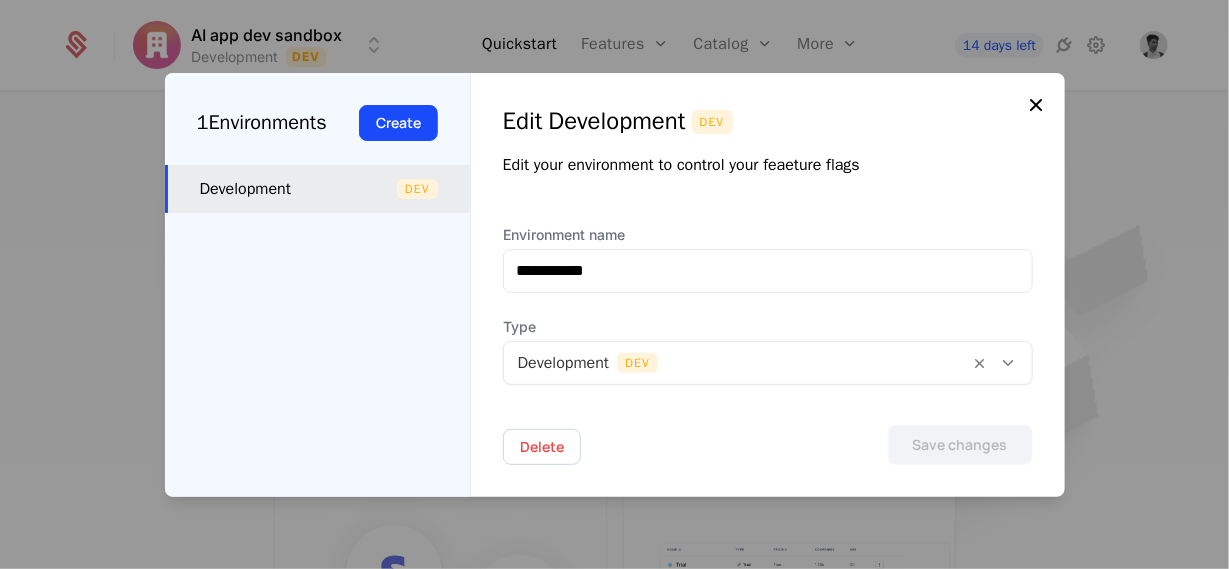 click at bounding box center [1037, 105] 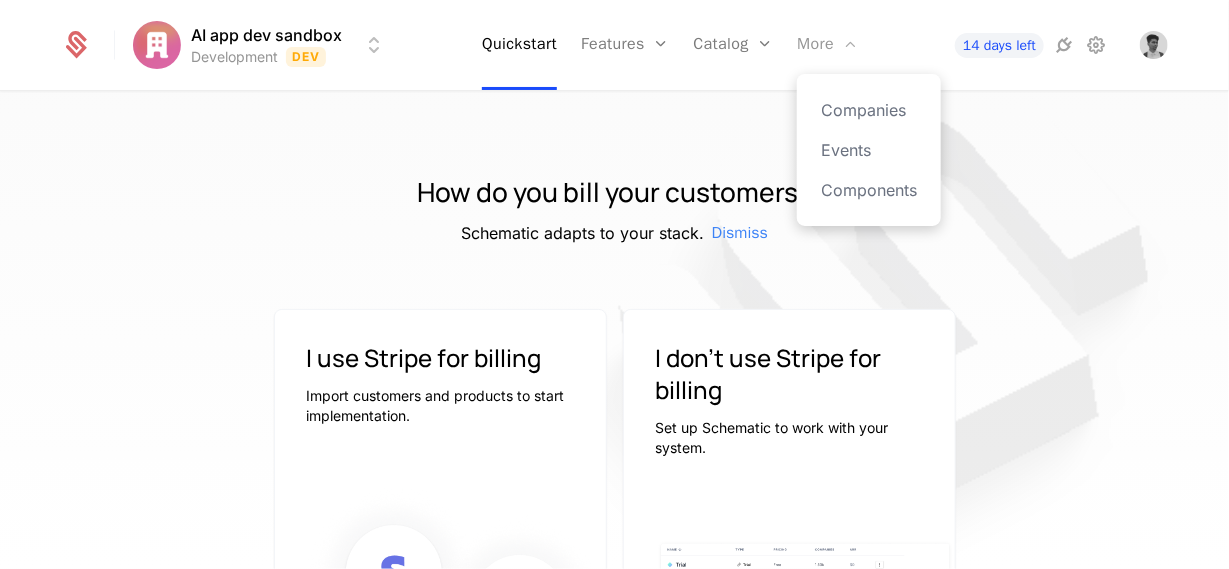 click on "More" at bounding box center [827, 45] 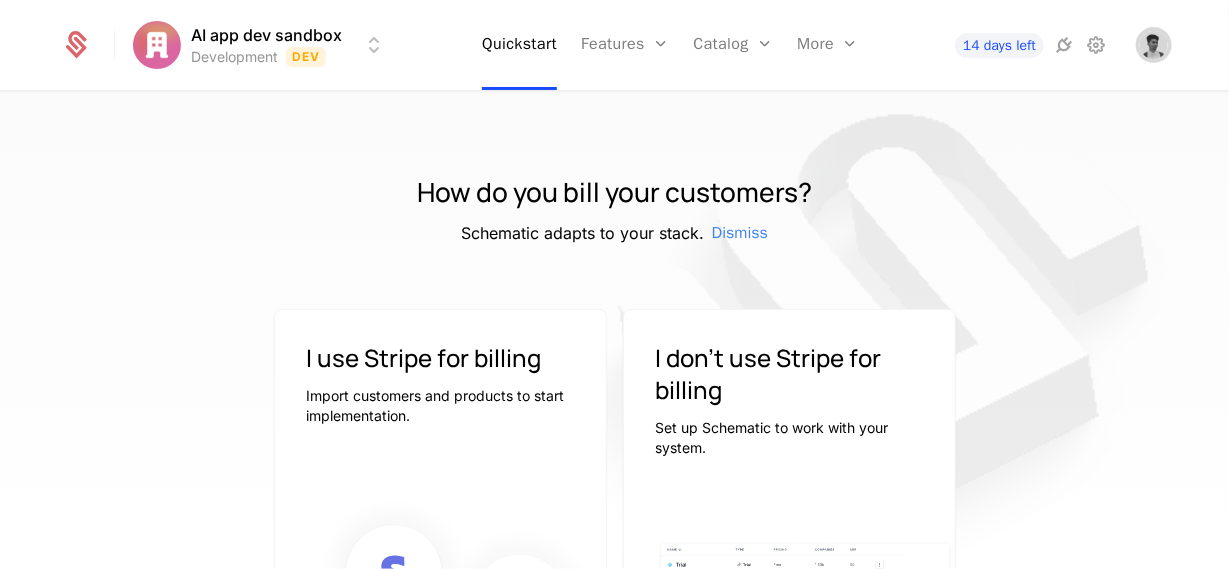 click at bounding box center (1154, 45) 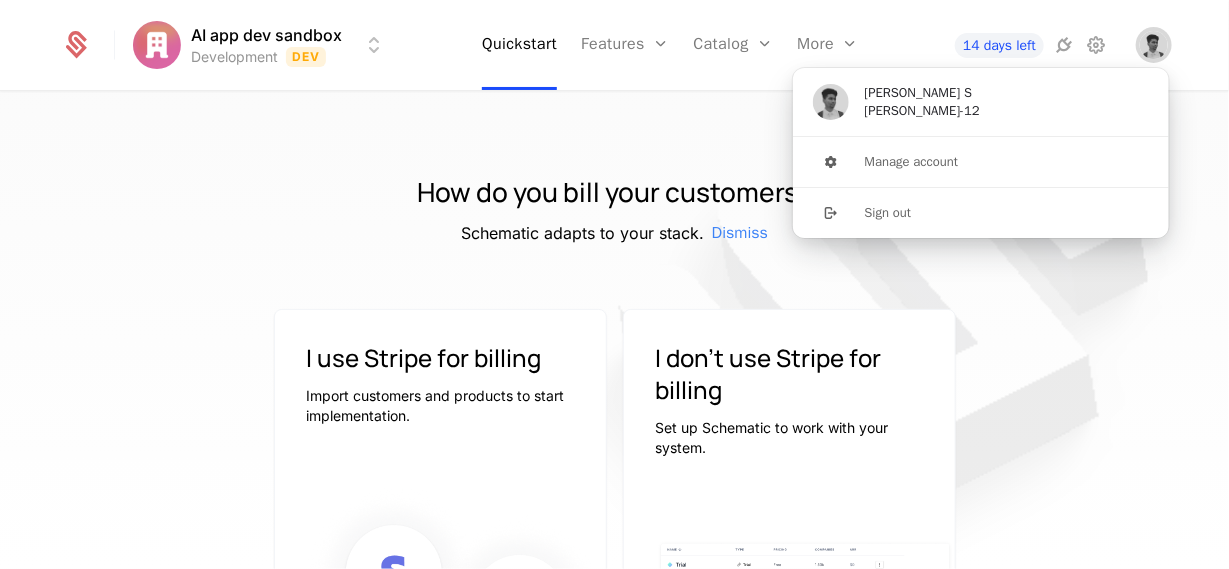 click at bounding box center [1154, 45] 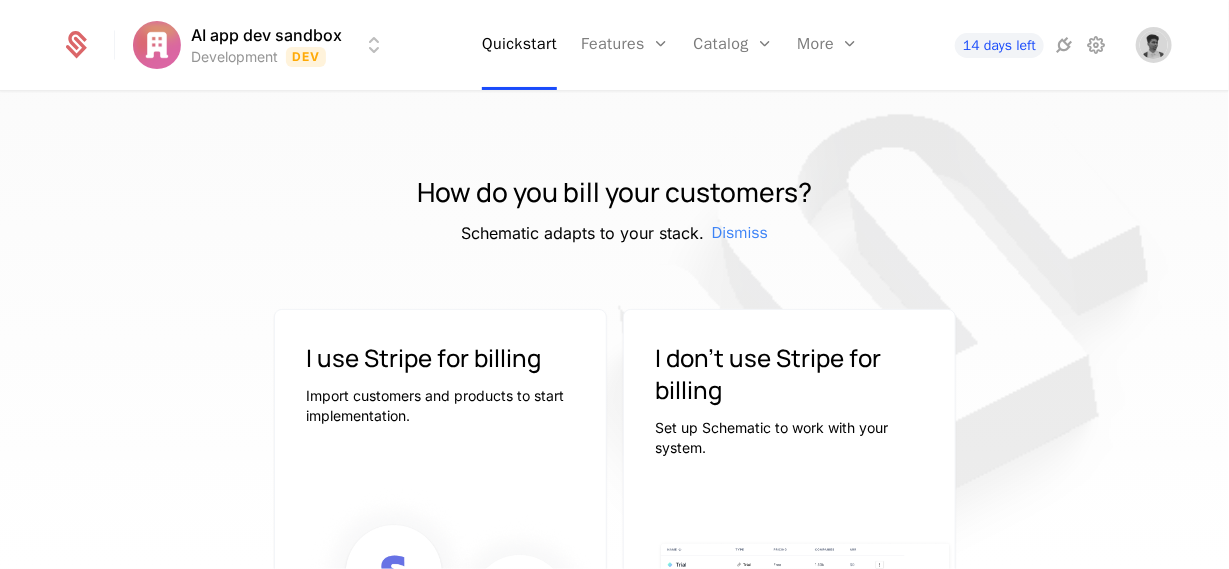 drag, startPoint x: 1164, startPoint y: 44, endPoint x: 1164, endPoint y: 60, distance: 16 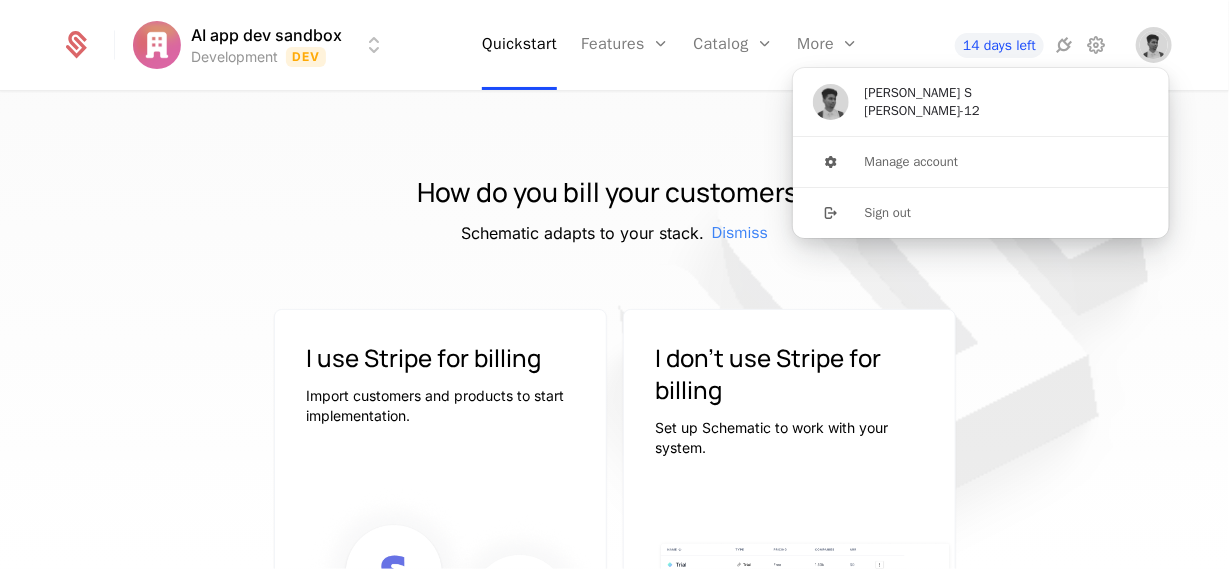 click at bounding box center [1154, 45] 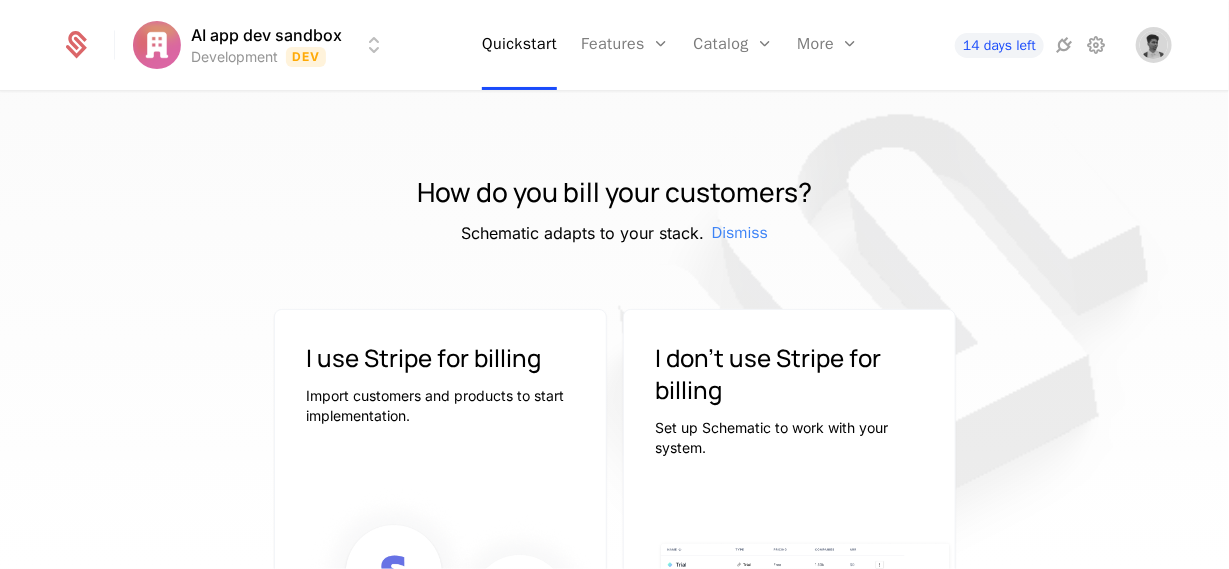 click at bounding box center [1154, 45] 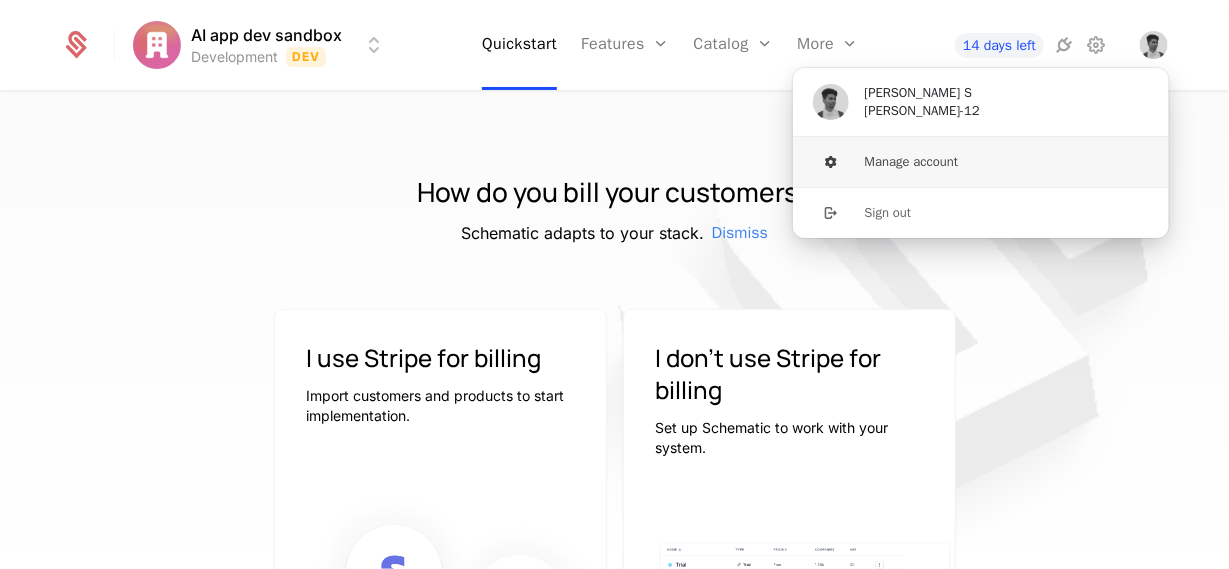 click on "Manage account" at bounding box center (981, 162) 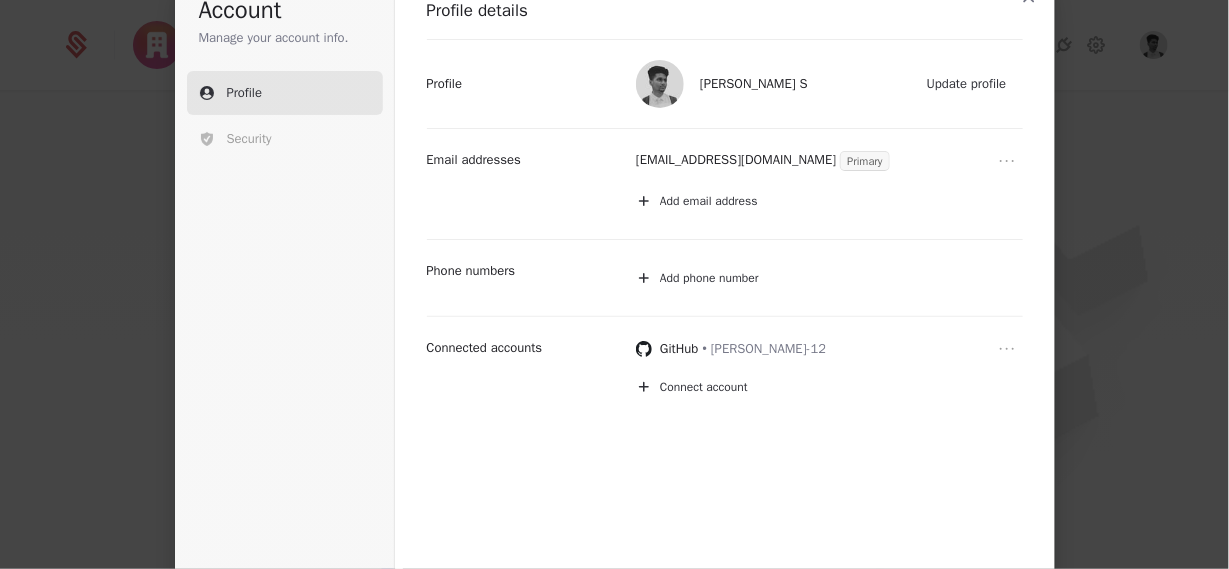 scroll, scrollTop: 0, scrollLeft: 0, axis: both 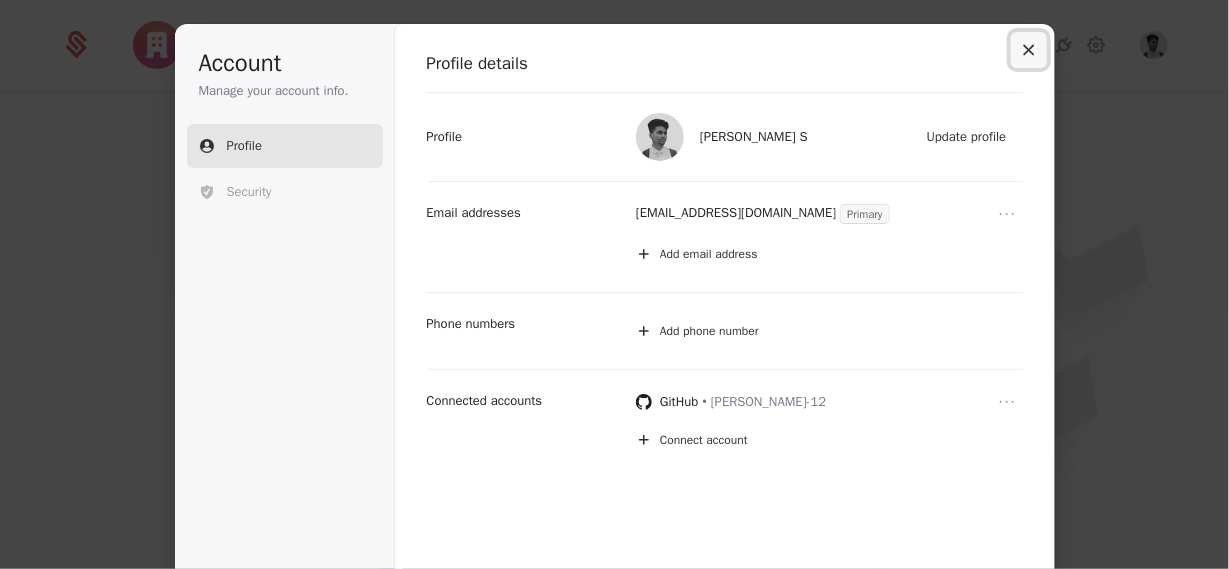 click at bounding box center (1029, 50) 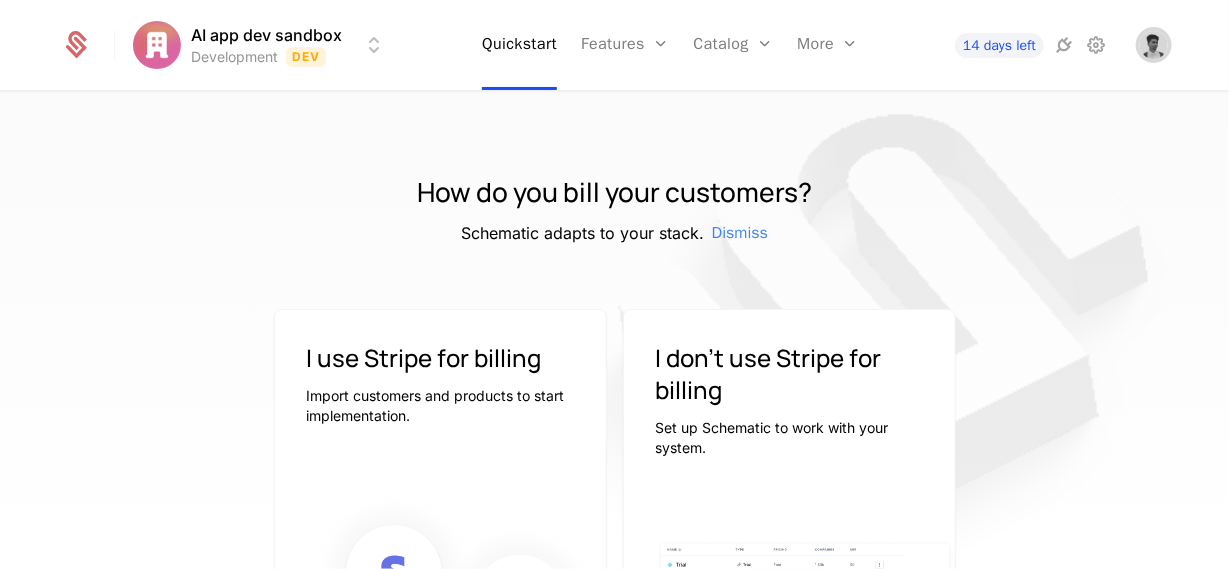 click at bounding box center [1154, 45] 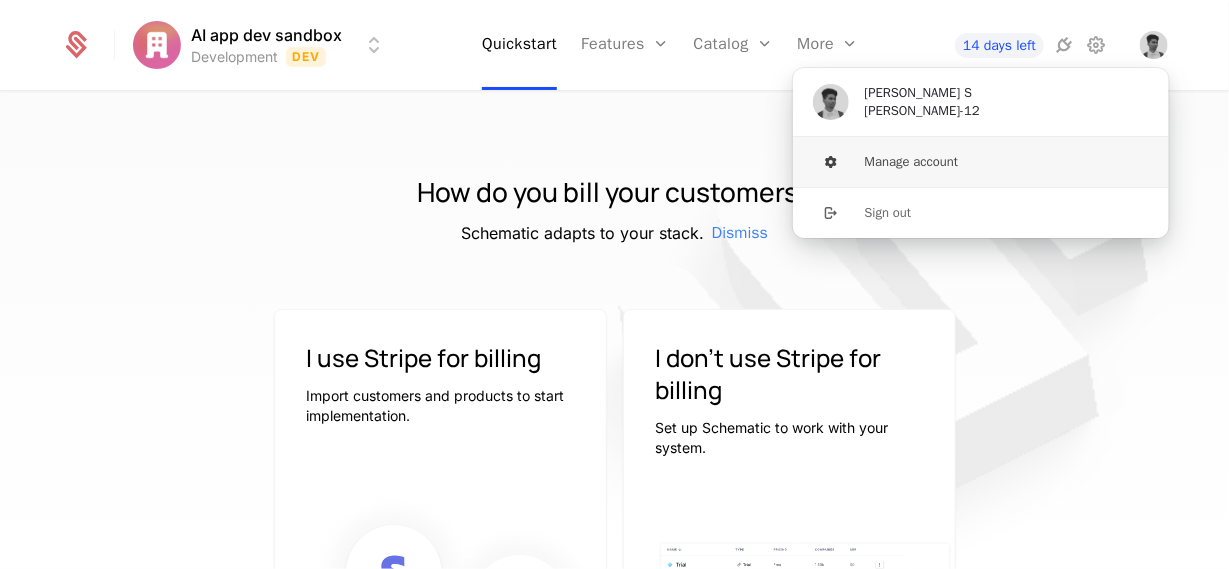 click on "Manage account" at bounding box center [981, 162] 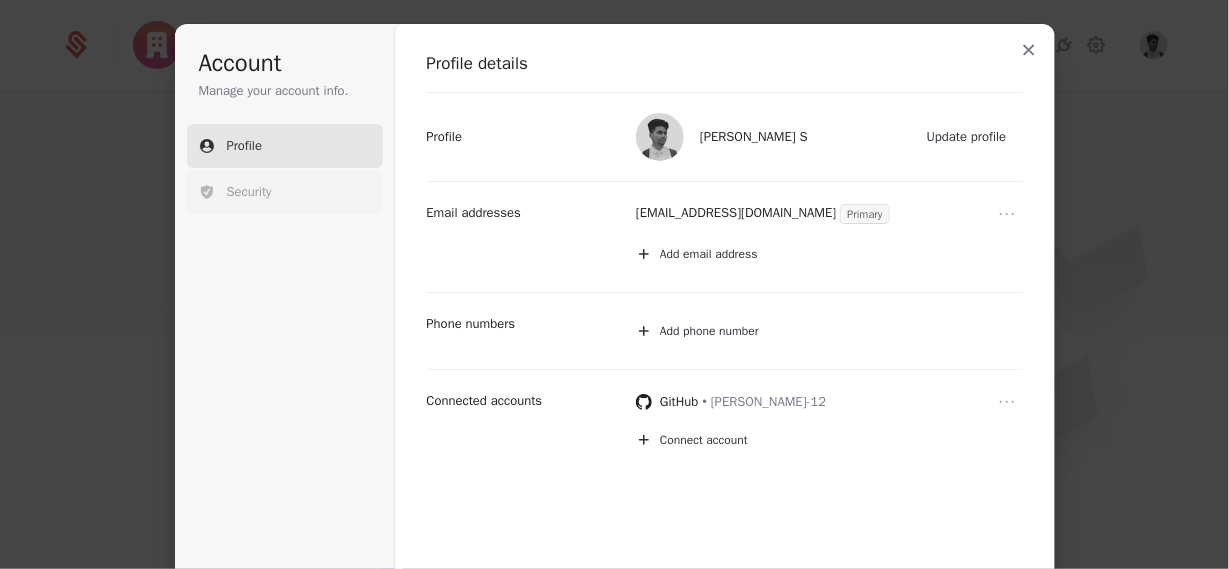 click on "Security" at bounding box center [249, 192] 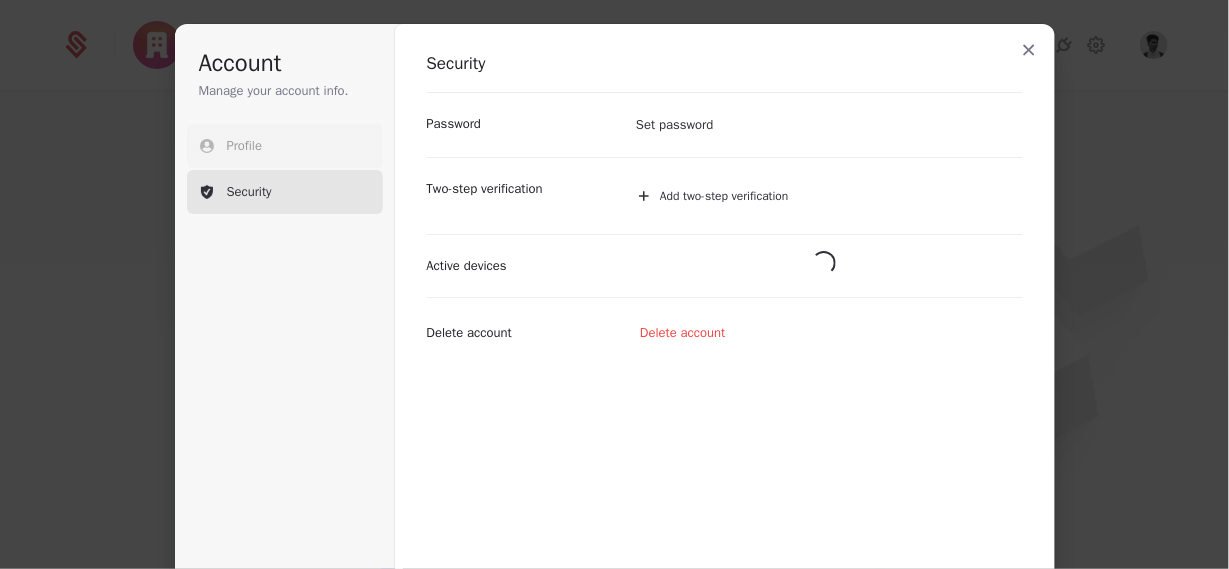 click on "Profile" at bounding box center [285, 146] 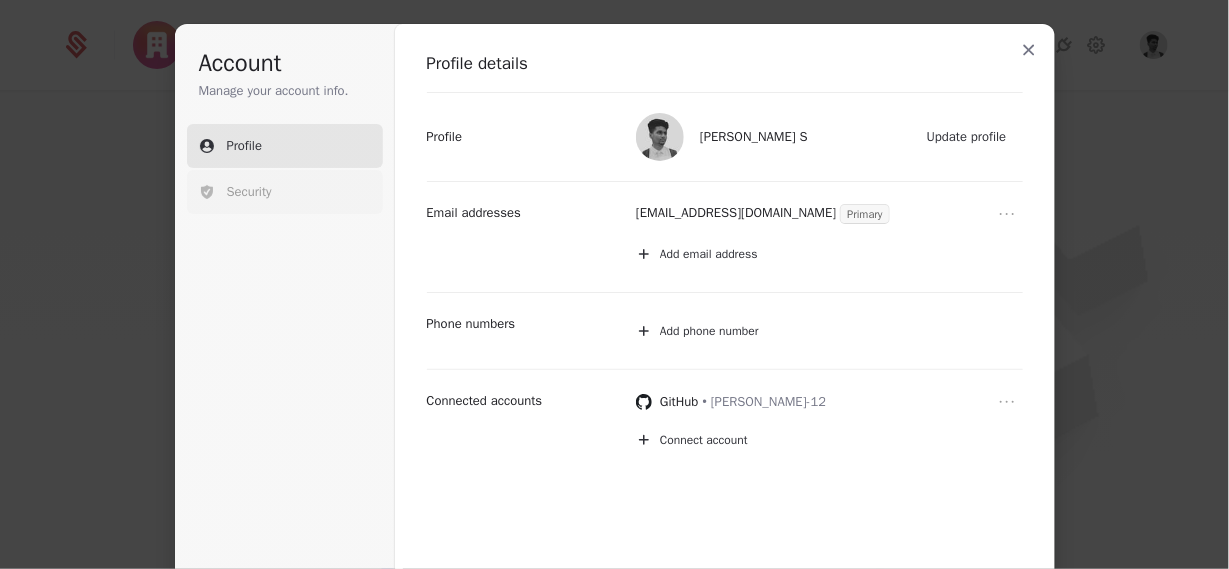 click on "Security" at bounding box center [285, 192] 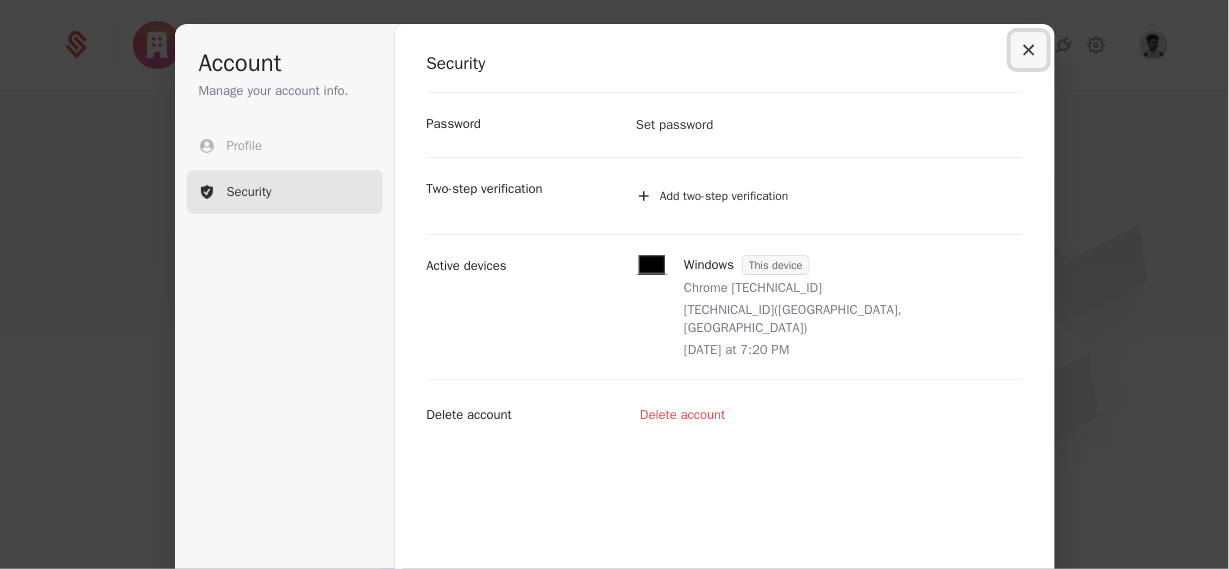 click at bounding box center (1029, 50) 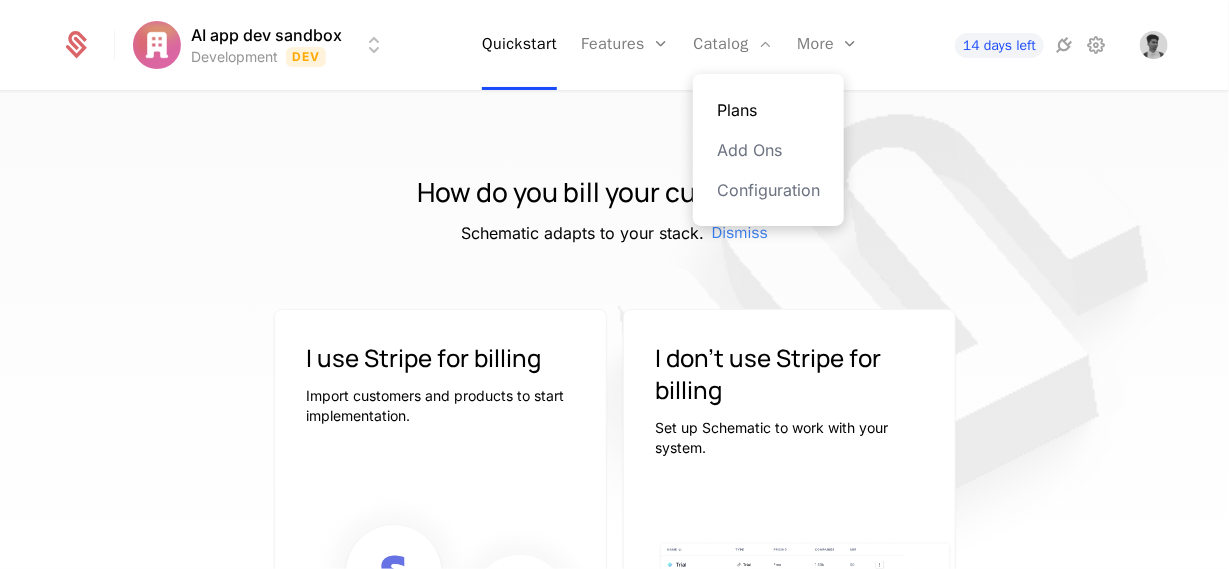 click on "Plans" at bounding box center (768, 110) 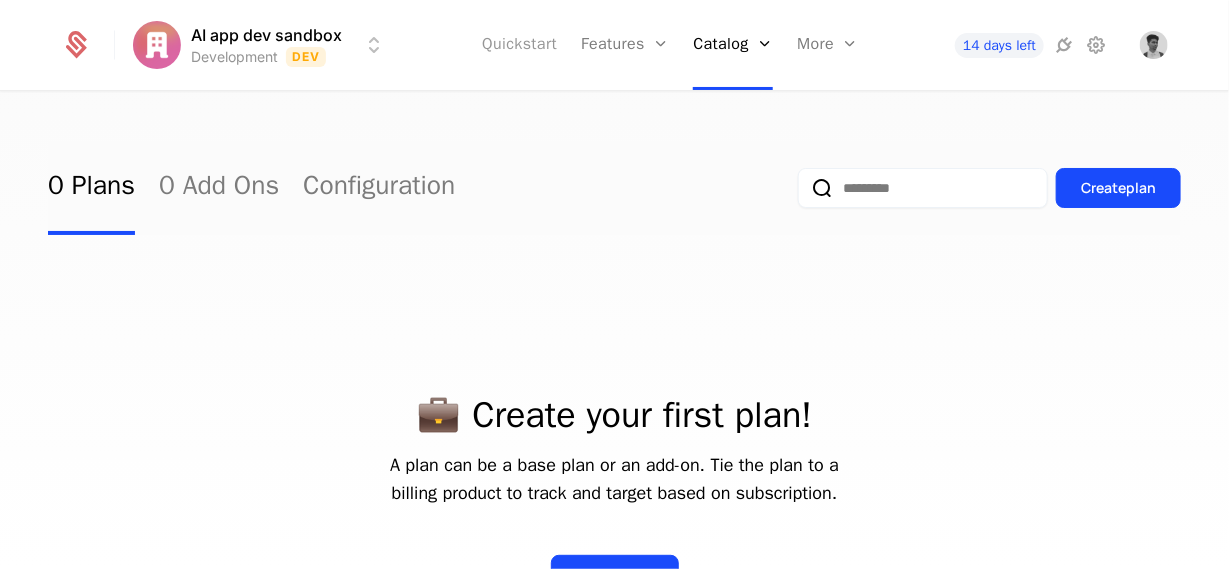 click on "Quickstart" at bounding box center (519, 45) 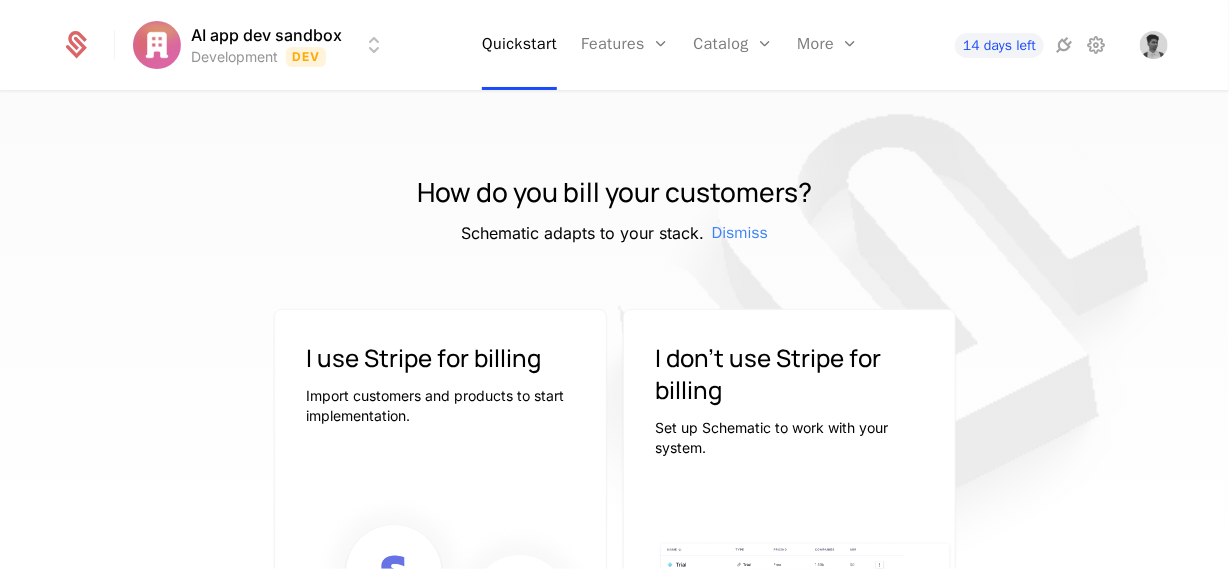 click on "AI app dev sandbox Development Dev Quickstart Features Features Flags Catalog Plans Add Ons Configuration More Companies Events Components 14 days left How do you bill your customers? Schematic adapts to your stack. Dismiss I use Stripe for billing Import customers and products to start implementation. Connect Stripe I don't use Stripe for billing Set up Schematic to work with your system. I don't use Stripe
Best Viewed on Desktop You're currently viewing this on a  mobile device . For the best experience,   we recommend using a desktop or larger screens , as the application isn't fully optimized for smaller resolutions just yet. Got it" at bounding box center [614, 284] 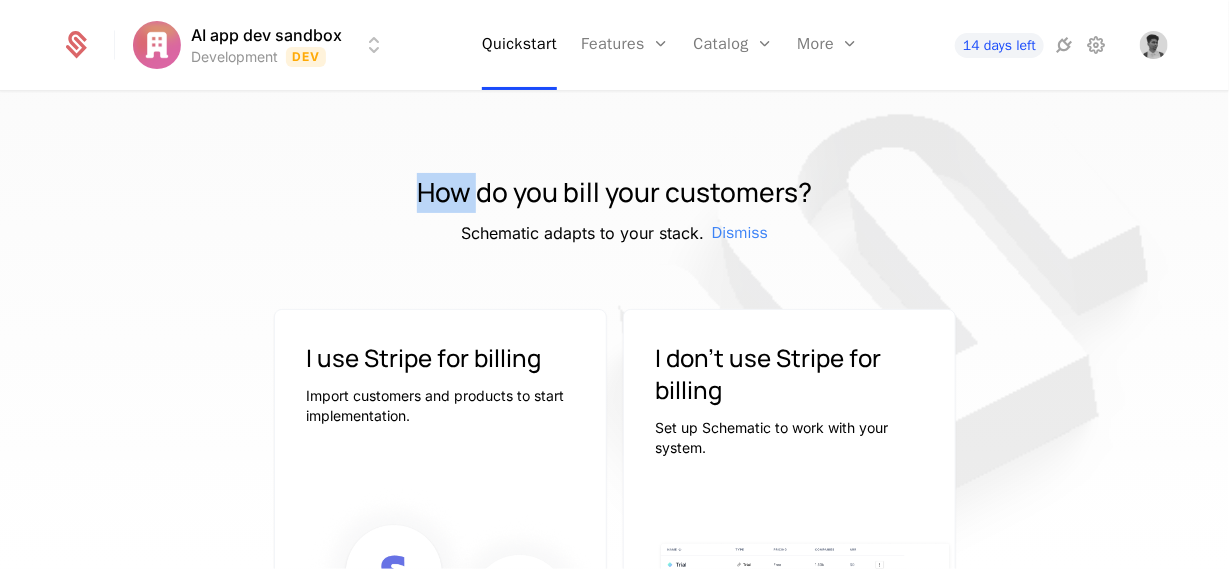 click on "AI app dev sandbox Development Dev Quickstart Features Features Flags Catalog Plans Add Ons Configuration More Companies Events Components 14 days left How do you bill your customers? Schematic adapts to your stack. Dismiss I use Stripe for billing Import customers and products to start implementation. Connect Stripe I don't use Stripe for billing Set up Schematic to work with your system. I don't use Stripe
Best Viewed on Desktop You're currently viewing this on a  mobile device . For the best experience,   we recommend using a desktop or larger screens , as the application isn't fully optimized for smaller resolutions just yet. Got it" at bounding box center [614, 284] 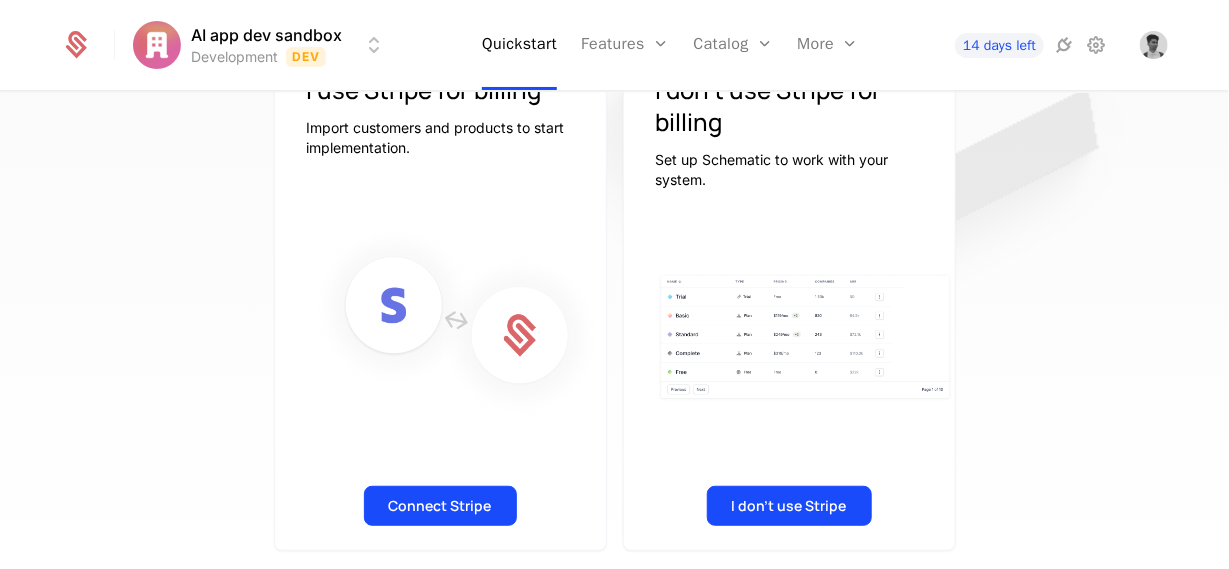 scroll, scrollTop: 298, scrollLeft: 0, axis: vertical 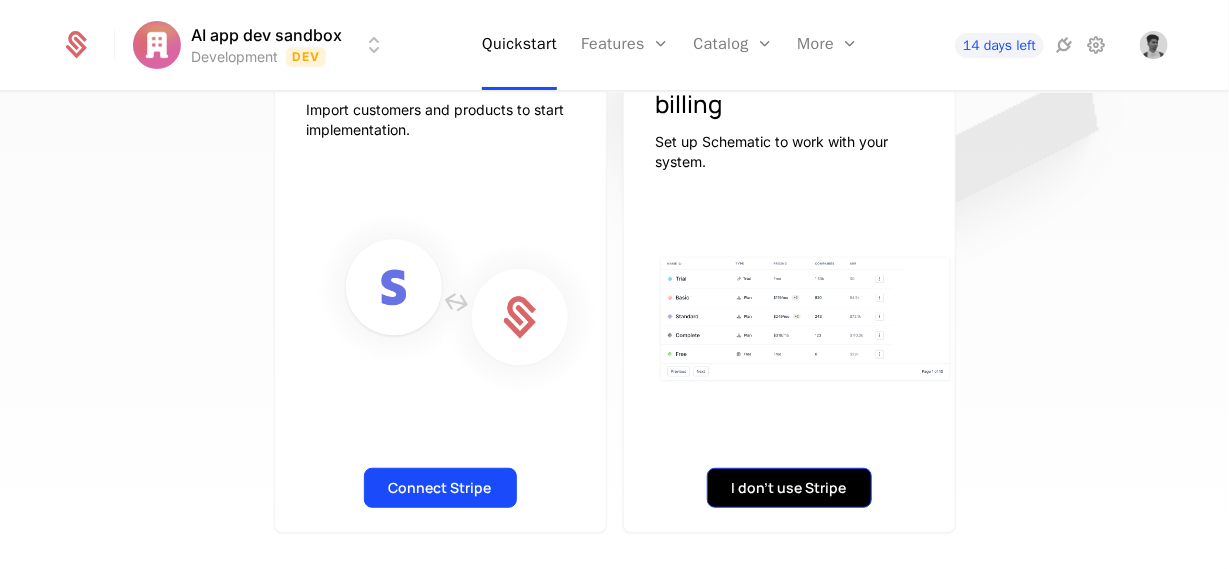 click on "I don't use Stripe" at bounding box center [789, 488] 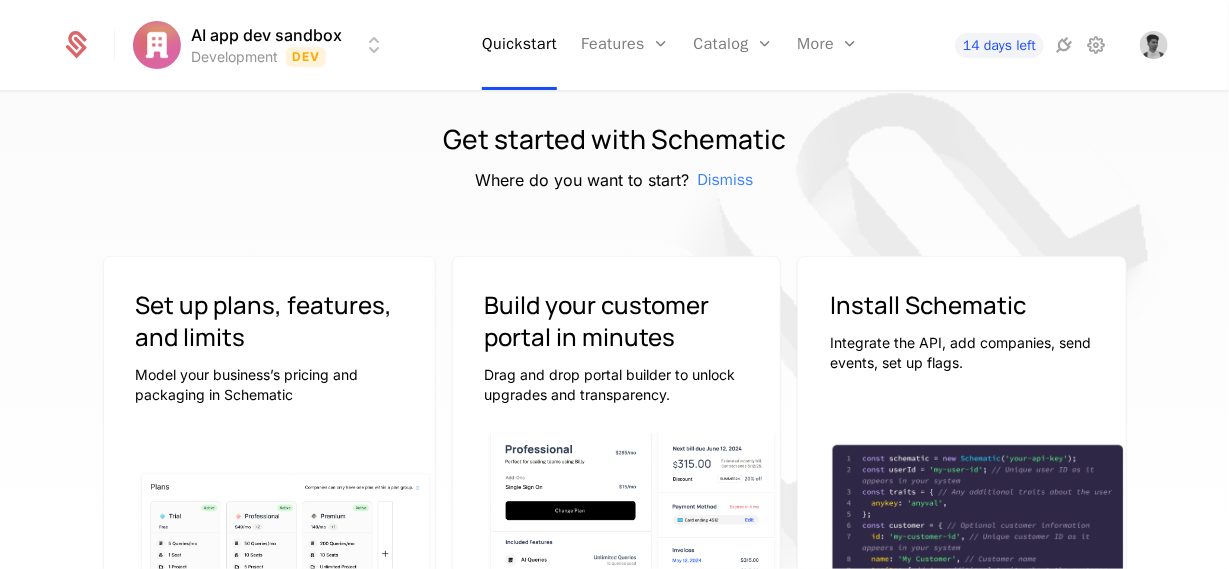 scroll, scrollTop: 0, scrollLeft: 0, axis: both 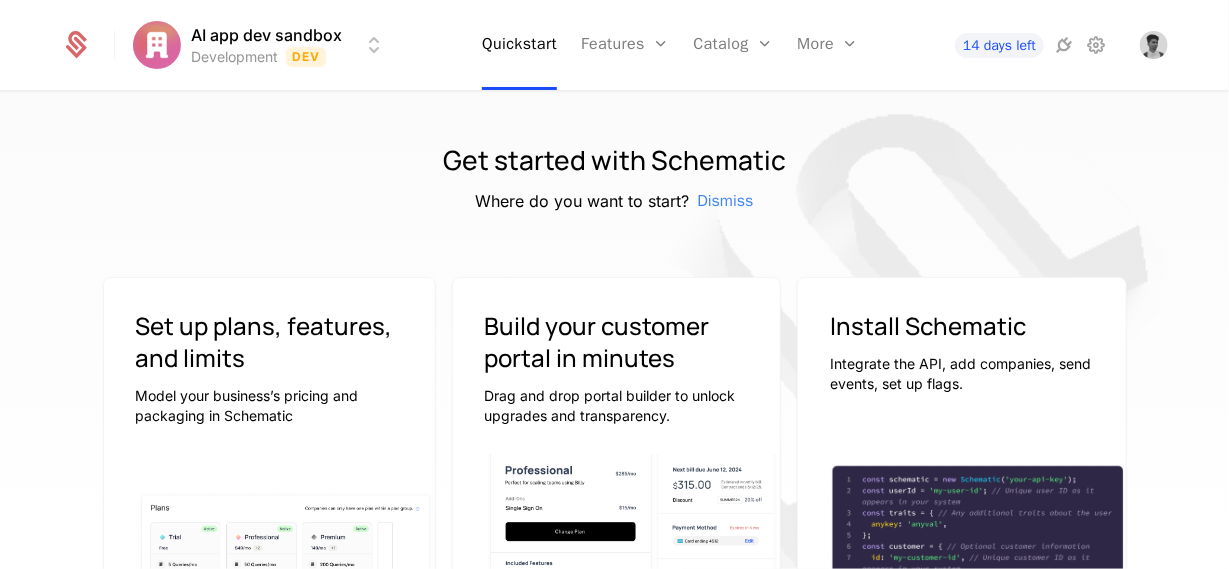 click 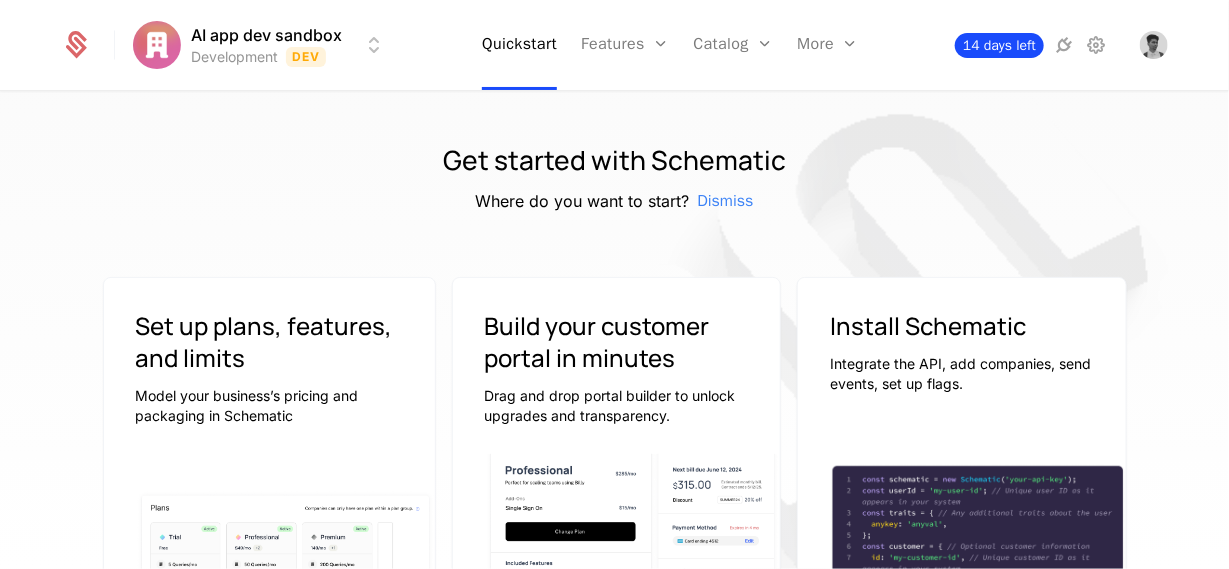 click on "14 days left" at bounding box center [999, 45] 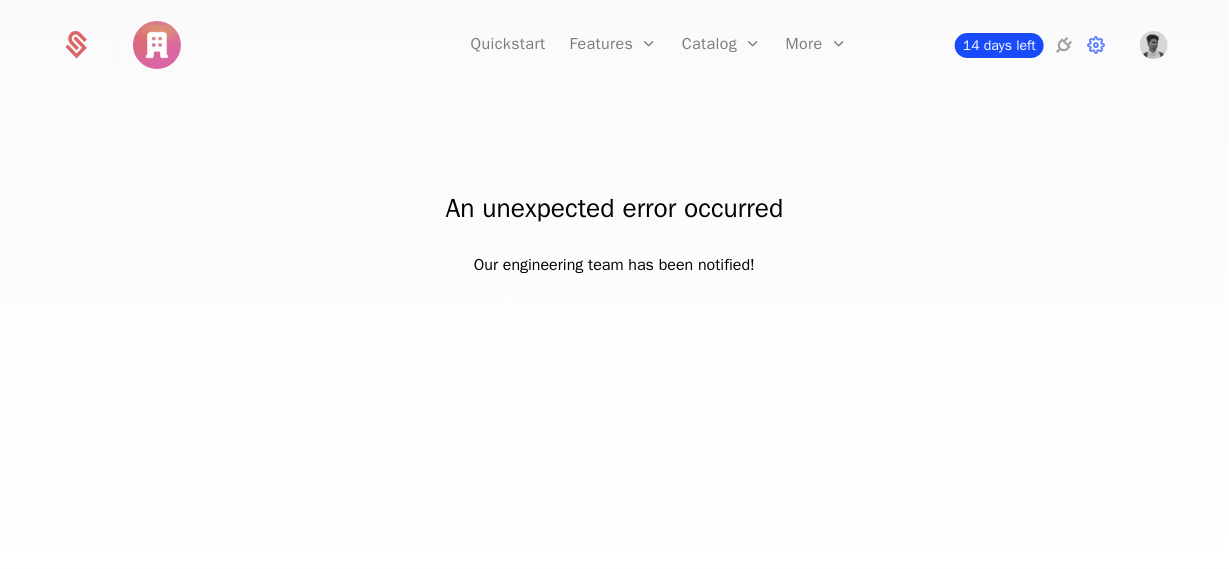 click on "14 days left" at bounding box center [999, 45] 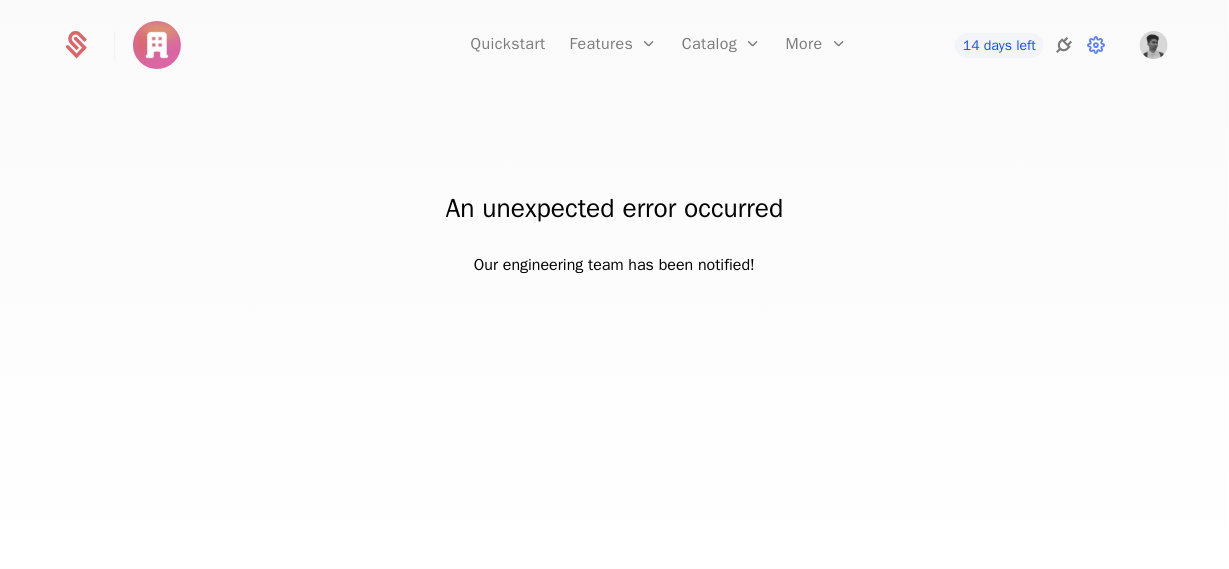click at bounding box center (1064, 45) 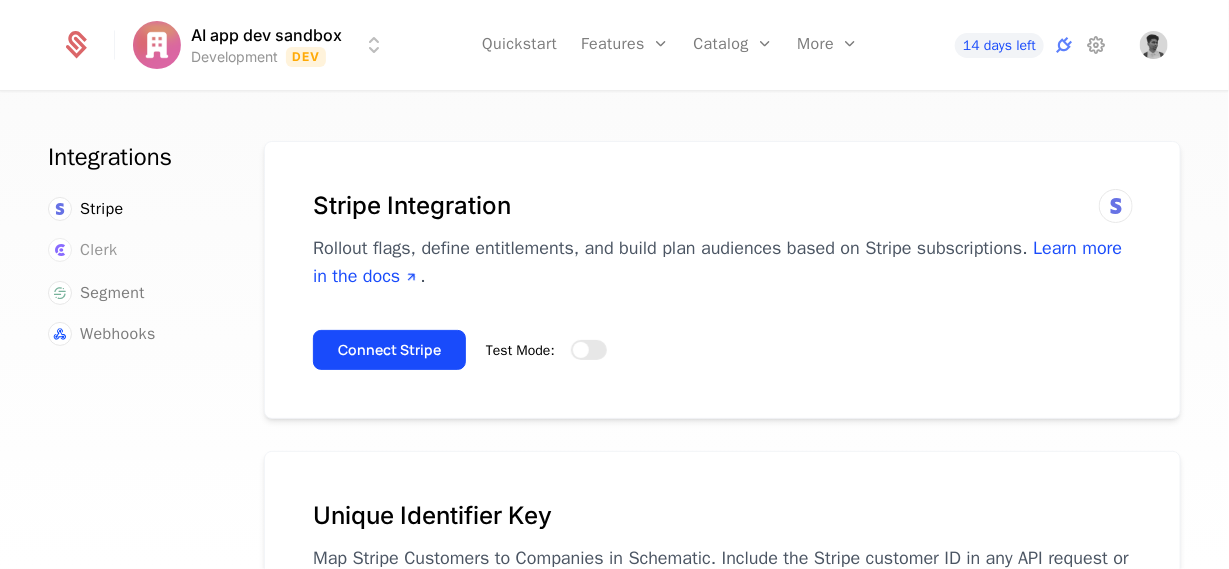 click on "Clerk" at bounding box center (98, 250) 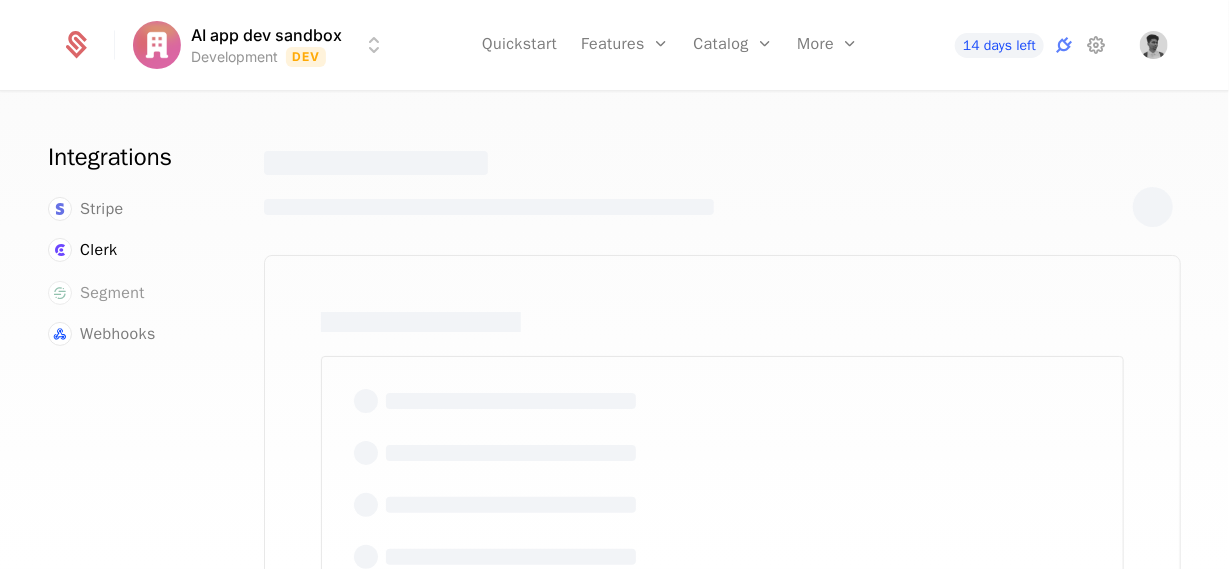 click on "Segment" at bounding box center (112, 293) 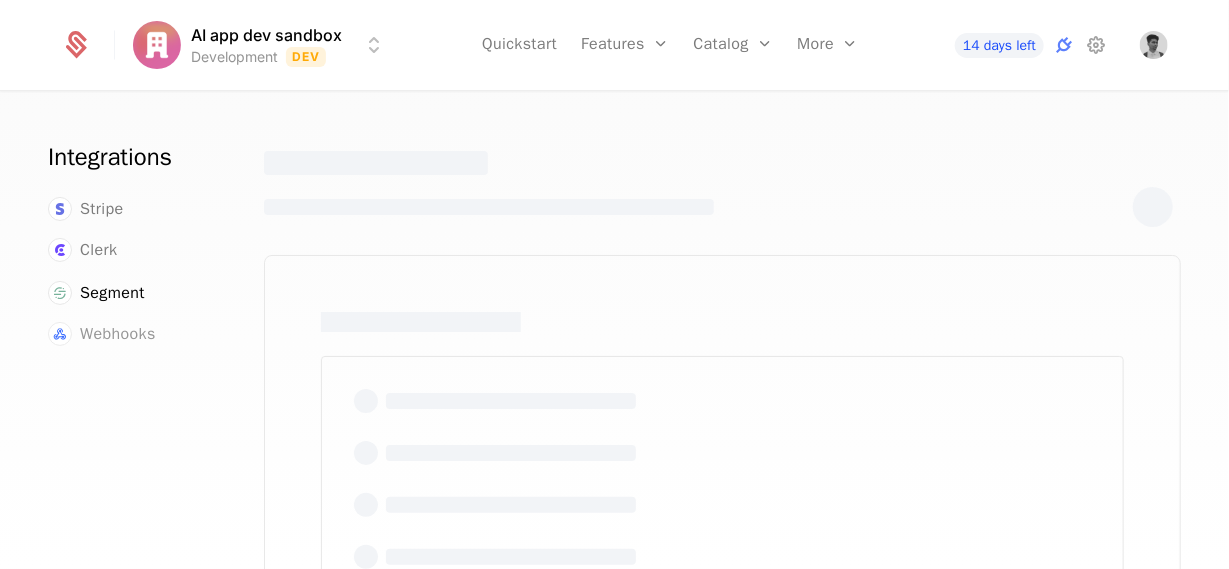 click on "Webhooks" at bounding box center [118, 334] 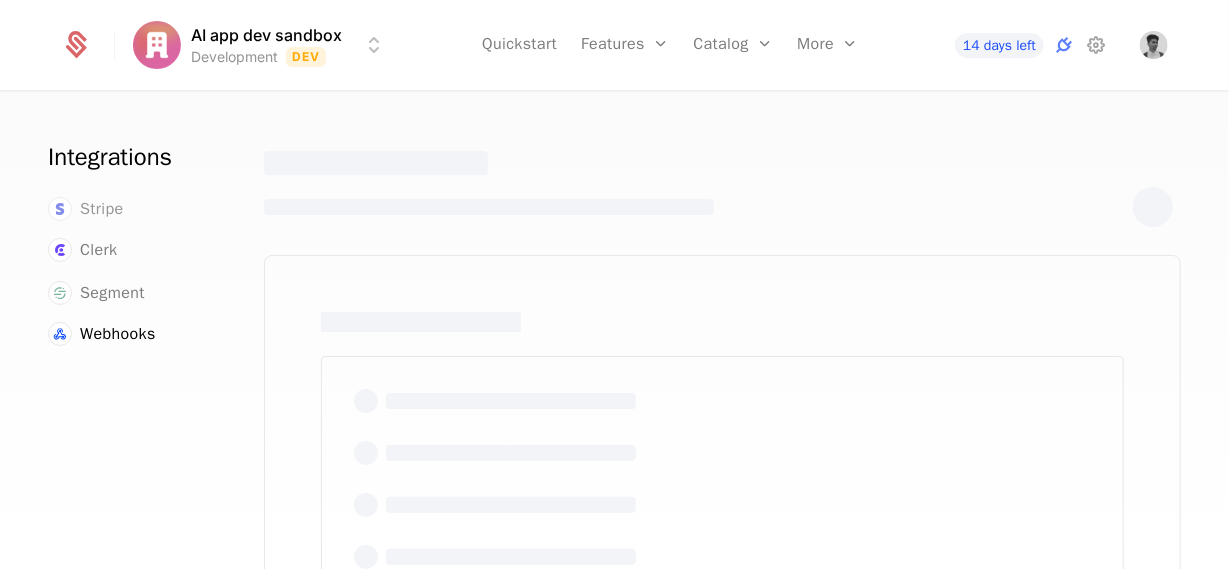 click on "Stripe" at bounding box center [102, 209] 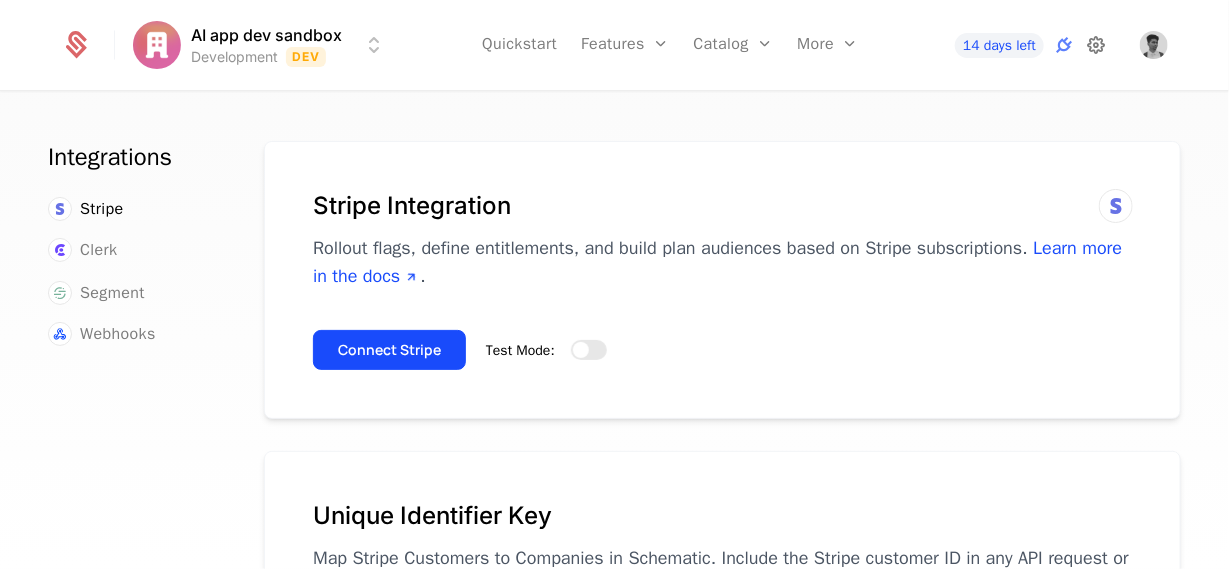 click at bounding box center (1096, 45) 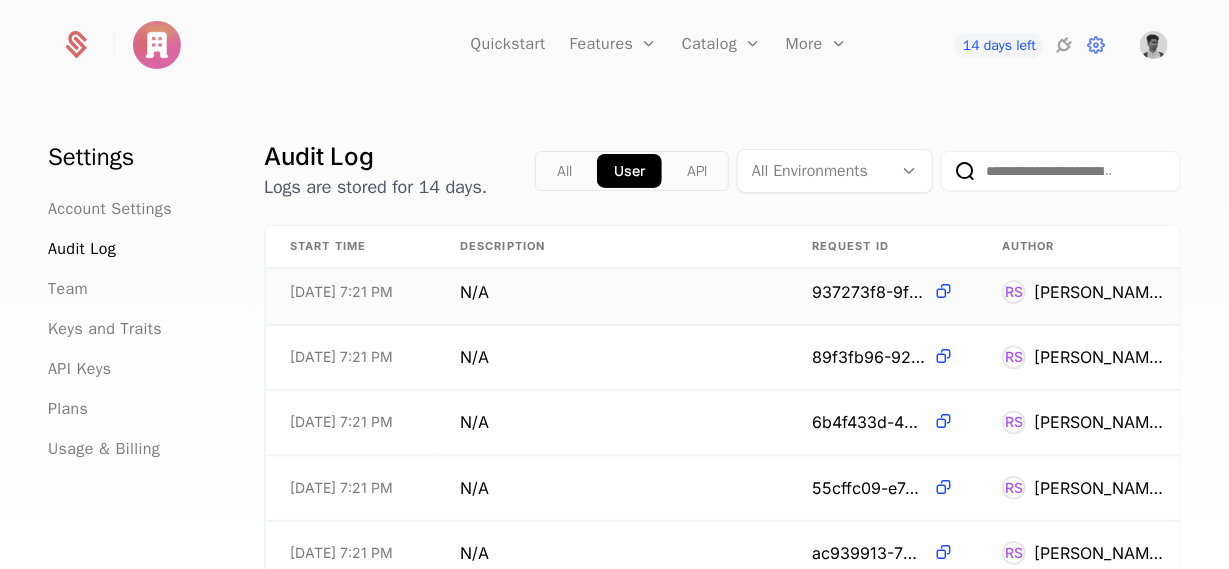 scroll, scrollTop: 0, scrollLeft: 0, axis: both 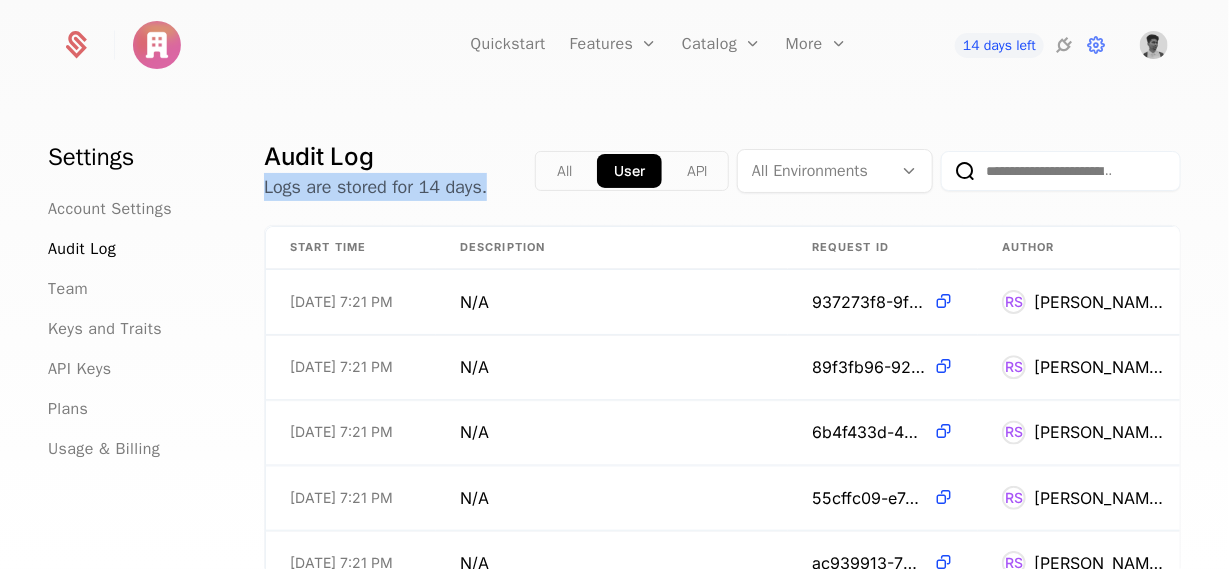 drag, startPoint x: 262, startPoint y: 188, endPoint x: 489, endPoint y: 188, distance: 227 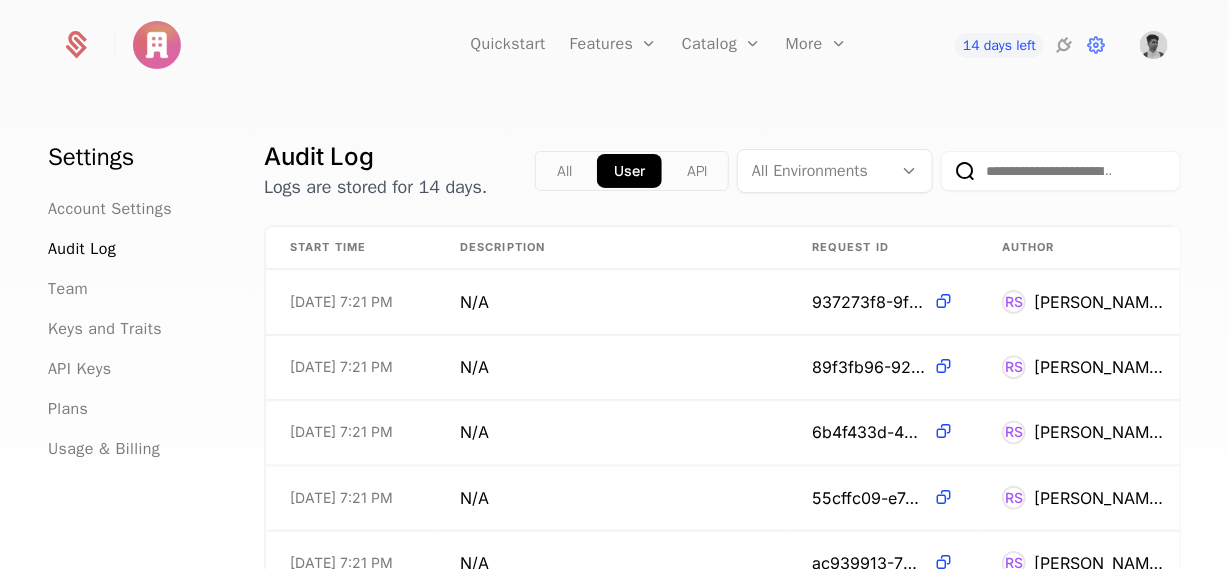 click on "Settings Account Settings Audit Log Team Keys and Traits API Keys Plans Usage & Billing Audit Log Logs are stored for 14 days. All User API All Environments Start Time Description Request ID Author Code Environment URL 7/1/25, 7:21 PM N/A 937273f8-9f0d-462e-a26b-e74865a429c2 RS Ramganesh S 200 Development Dev /integrations?type=stripe 7/1/25, 7:21 PM N/A 89f3fb96-92d5-493c-894d-13fcd107c4a1 RS Ramganesh S 200 Development Dev /integrations?type=clerk 7/1/25, 7:21 PM N/A 6b4f433d-4d1b-4222-8a4e-50e0a1f2d472 RS Ramganesh S 200 Development Dev /integrations/clerk/webhook-url 7/1/25, 7:21 PM N/A 55cffc09-e7ed-477e-af61-6dc213159d20 RS Ramganesh S 200 Development Dev /integrations?type=clerk 7/1/25, 7:21 PM N/A ac939913-7bce-4b5e-81bc-a9908fd5782a RS Ramganesh S 200 Development Dev /integrations?type=stripe 7/1/25, 7:21 PM N/A 7b02f37c-639d-4beb-bac2-b657719d5854 RS Ramganesh S 200 Development Dev /integrations?type=stripe 7/1/25, 7:21 PM N/A f11bcaf6-ce58-4067-9266-a086889617f5 RS Ramganesh S 200 Development Dev" at bounding box center [614, 337] 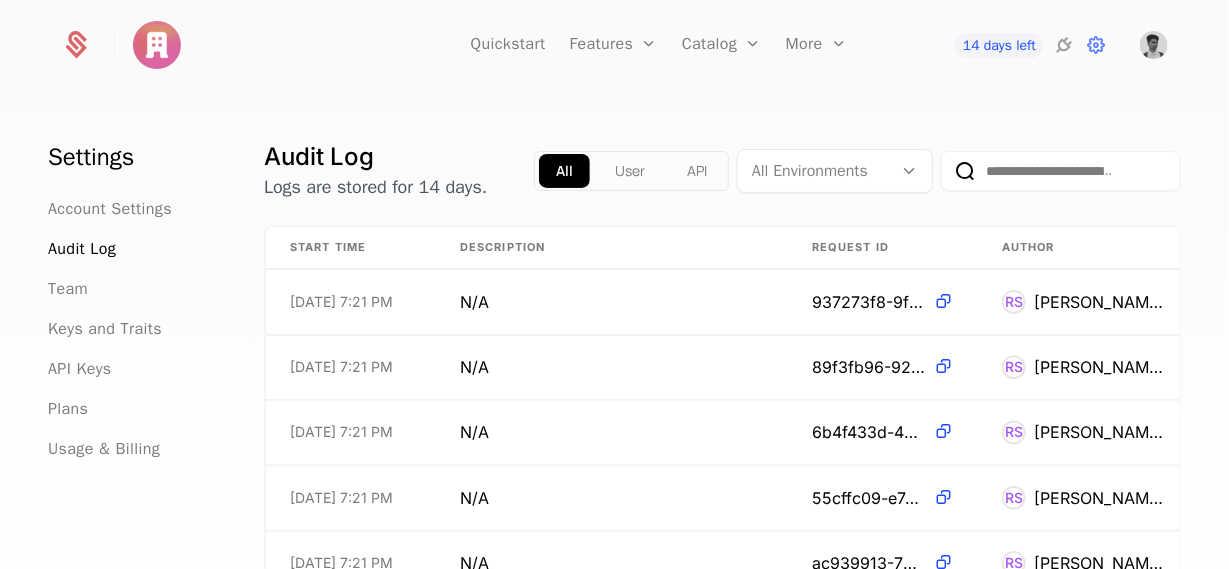 click on "API" at bounding box center [697, 171] 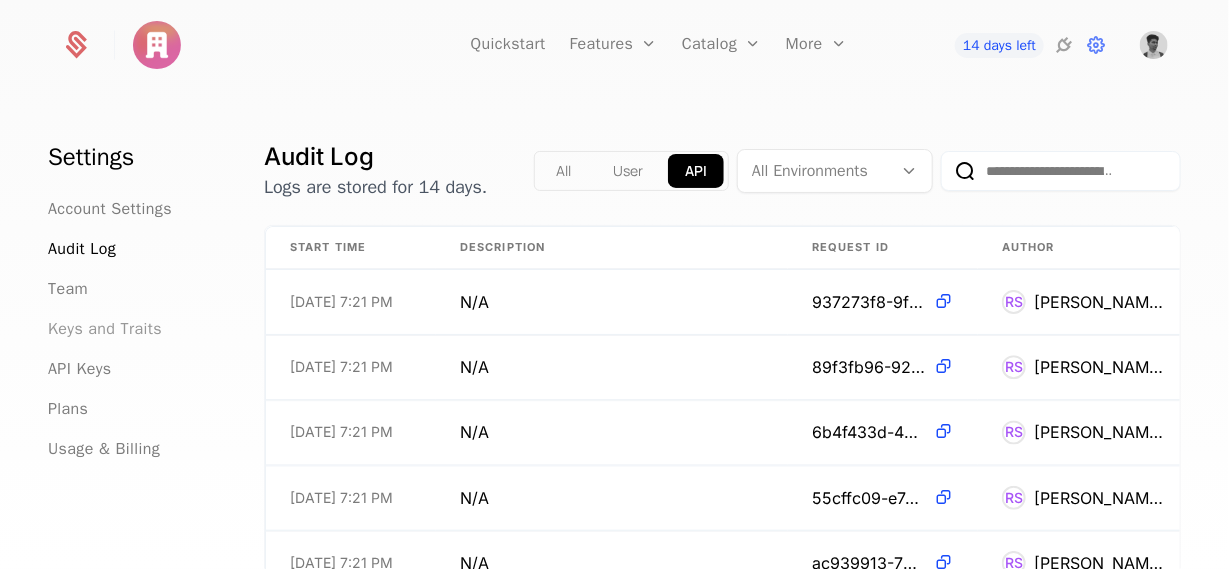 click on "Keys and Traits" at bounding box center [105, 329] 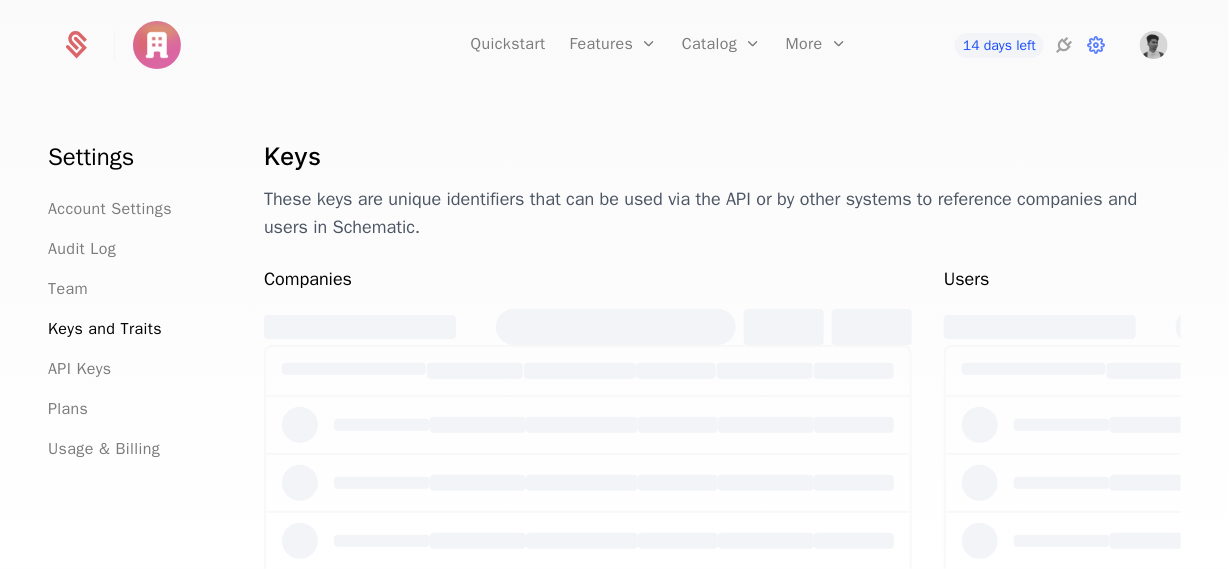 click on "API Keys" at bounding box center (132, 369) 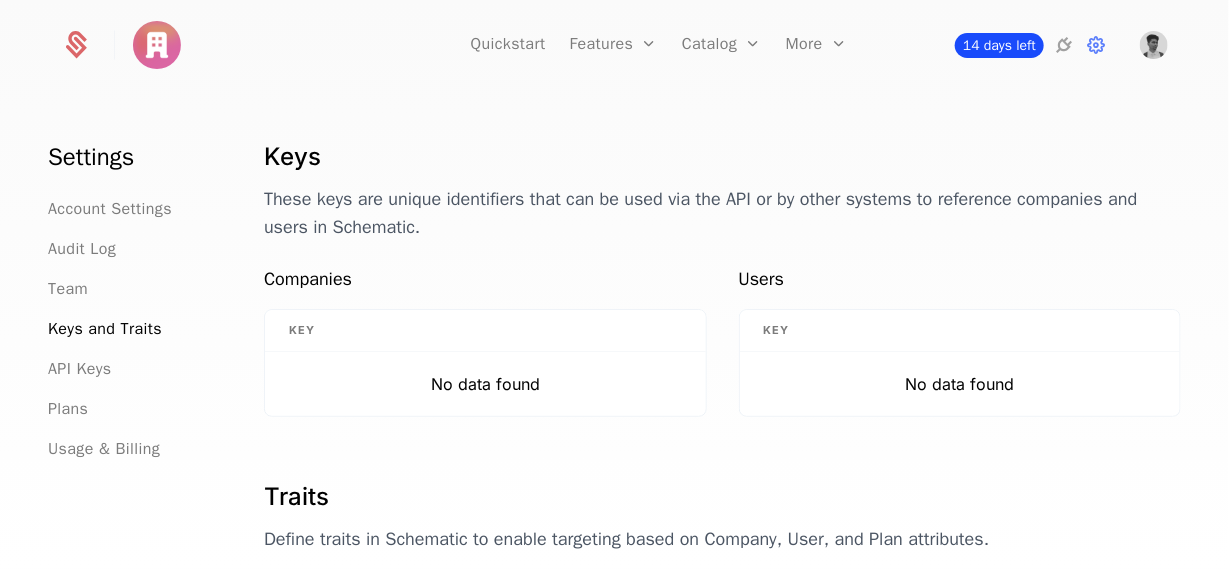 click on "14 days left" at bounding box center [999, 45] 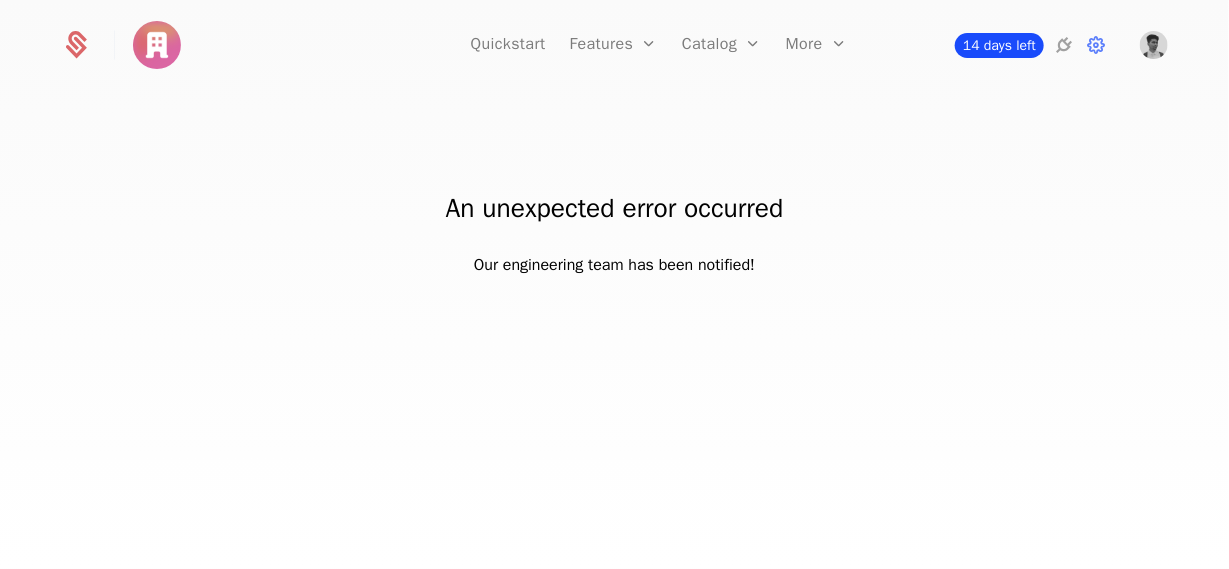 click on "14 days left" at bounding box center (999, 45) 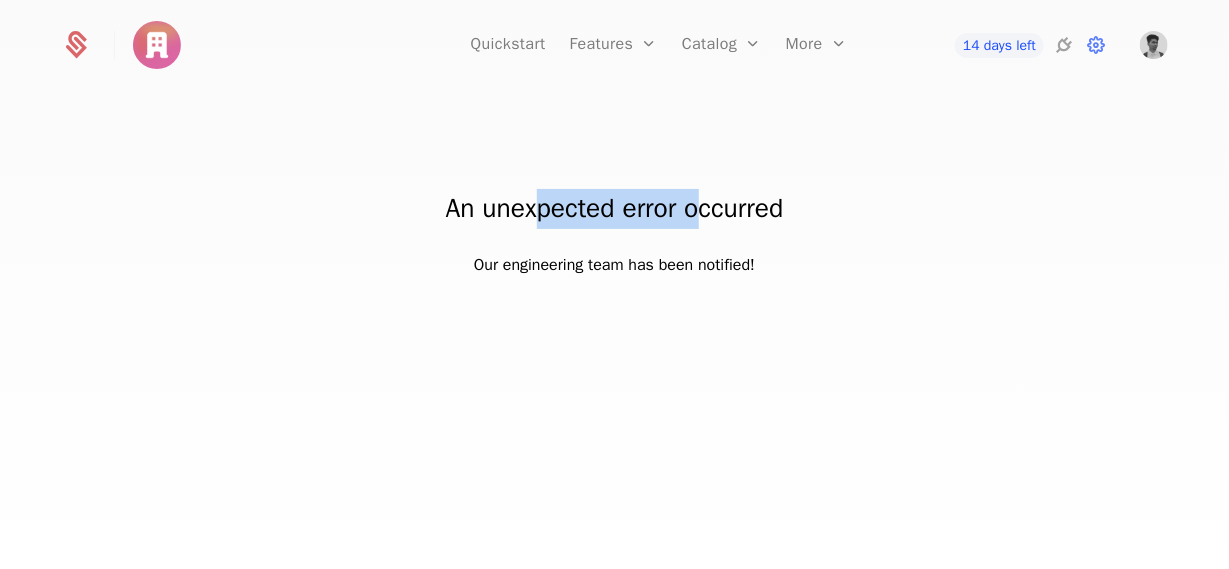 drag, startPoint x: 532, startPoint y: 229, endPoint x: 709, endPoint y: 223, distance: 177.10167 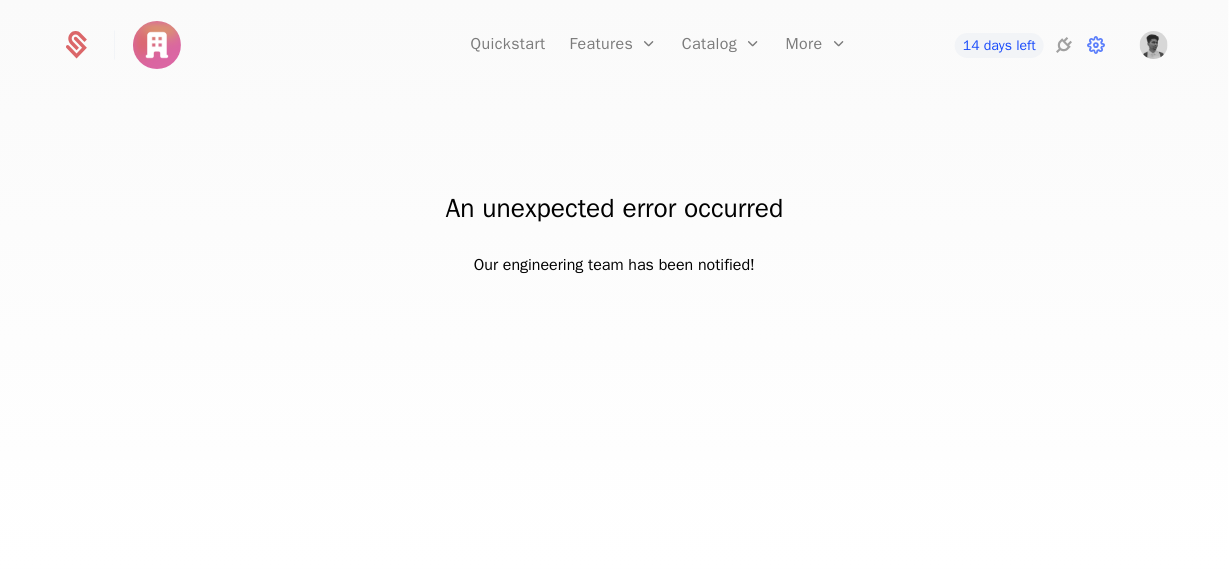 click on "An unexpected error occurred Our engineering team has been notified!" at bounding box center (614, 185) 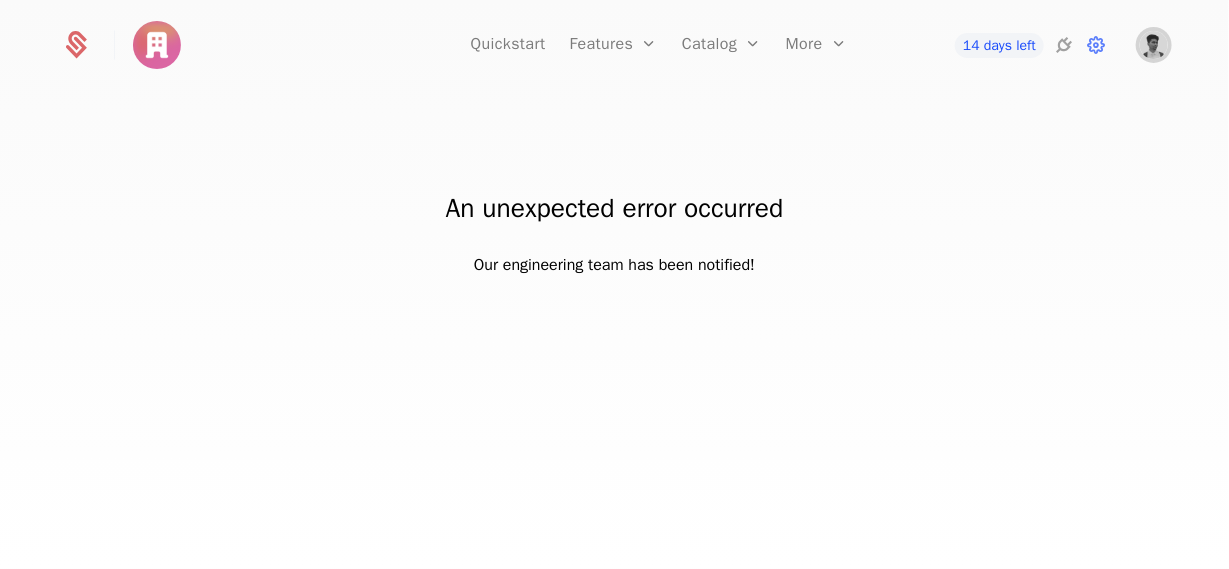 click at bounding box center (1154, 45) 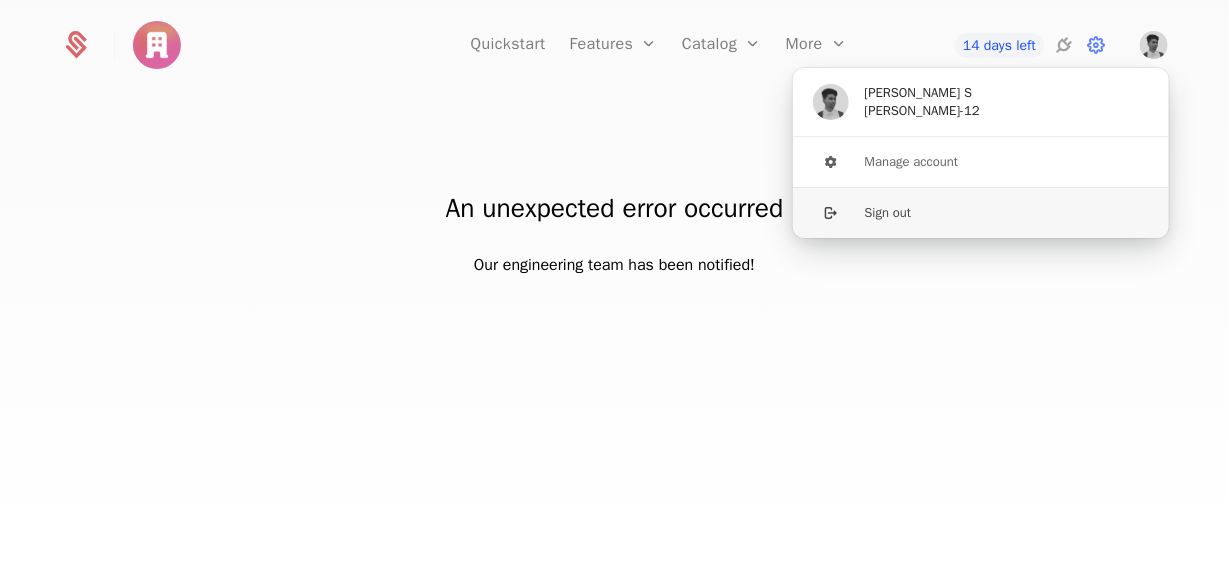 click on "Sign out" at bounding box center [981, 212] 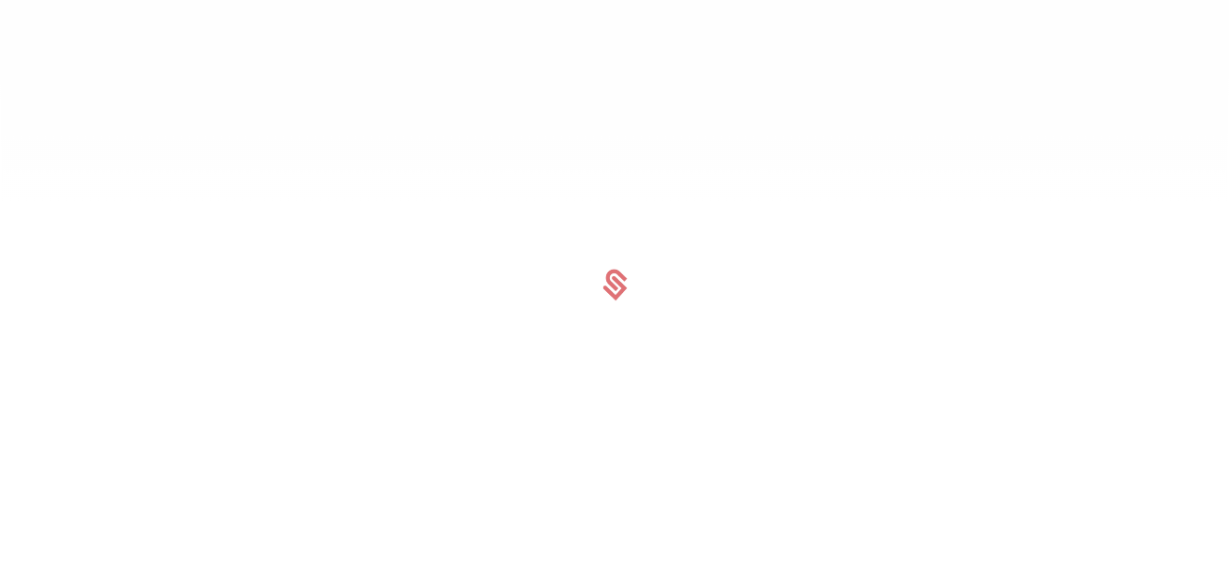 scroll, scrollTop: 0, scrollLeft: 0, axis: both 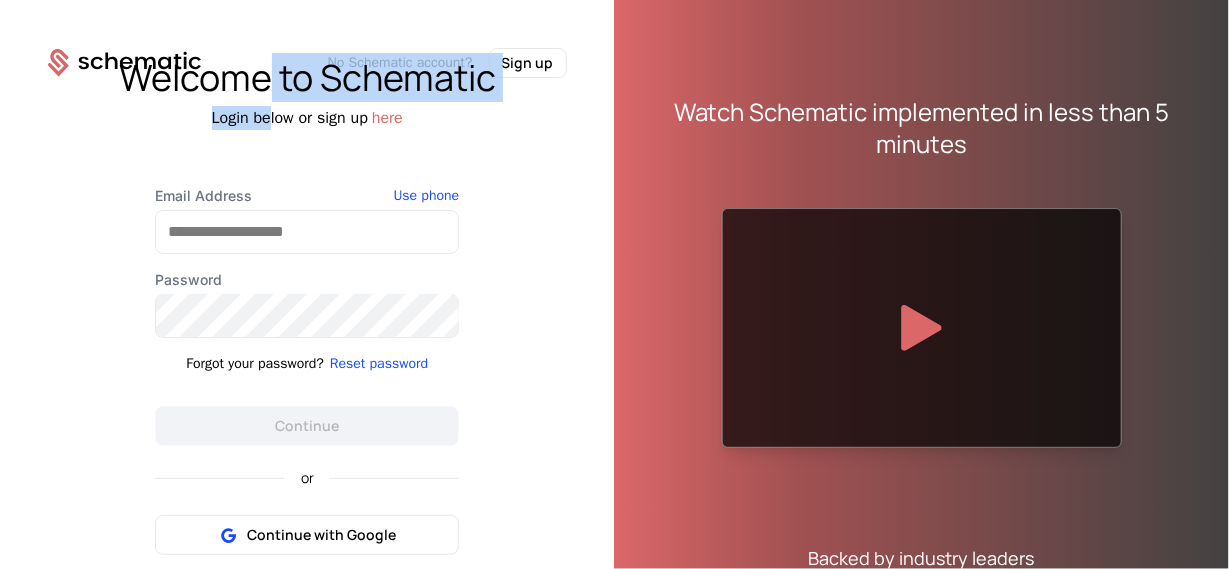 drag, startPoint x: 261, startPoint y: 56, endPoint x: 261, endPoint y: 108, distance: 52 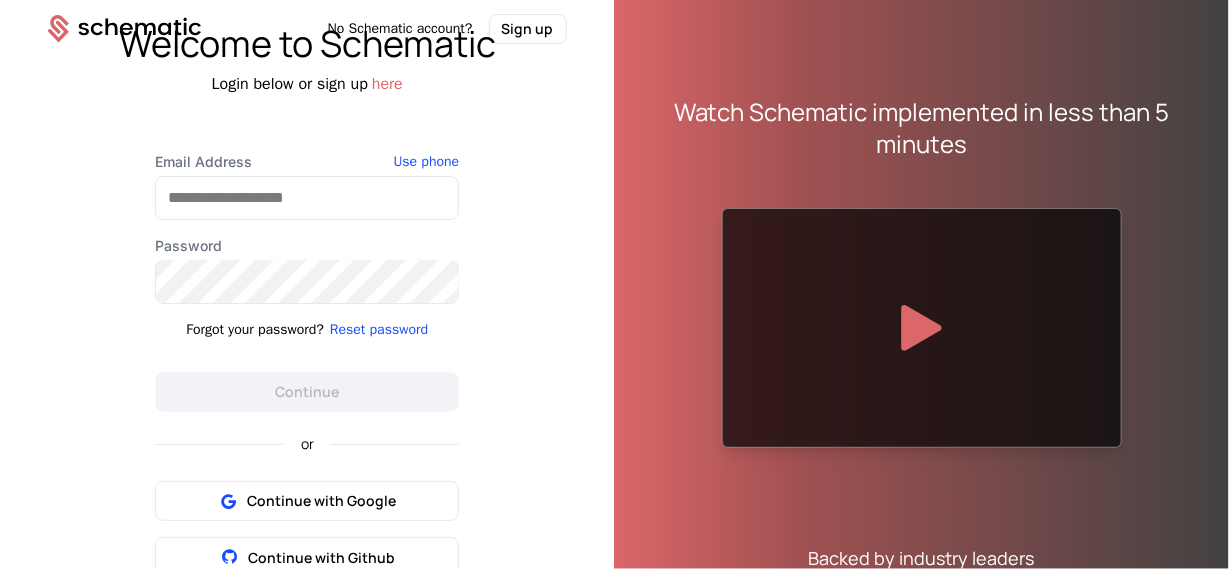 scroll, scrollTop: 0, scrollLeft: 0, axis: both 